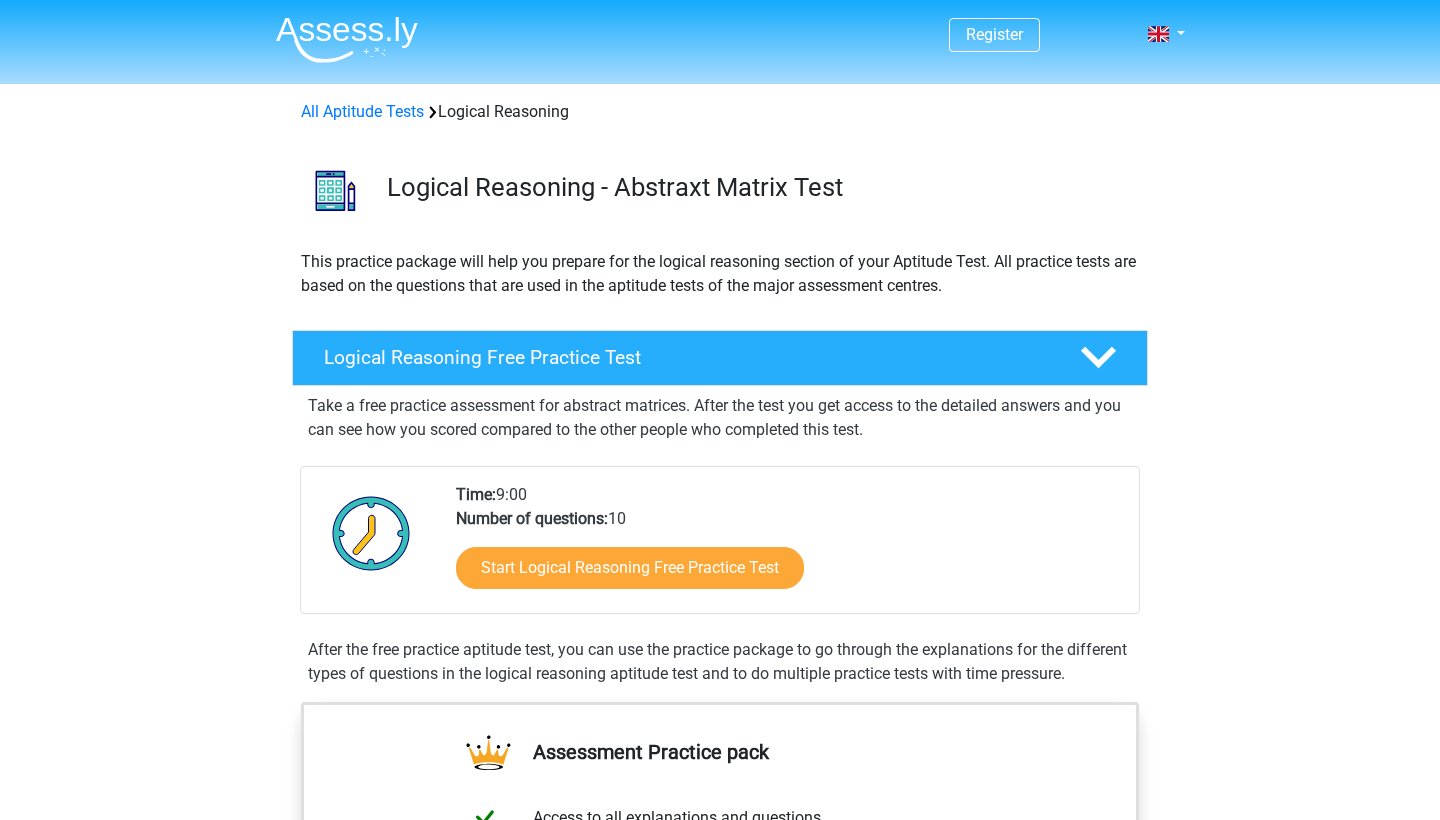 scroll, scrollTop: 0, scrollLeft: 0, axis: both 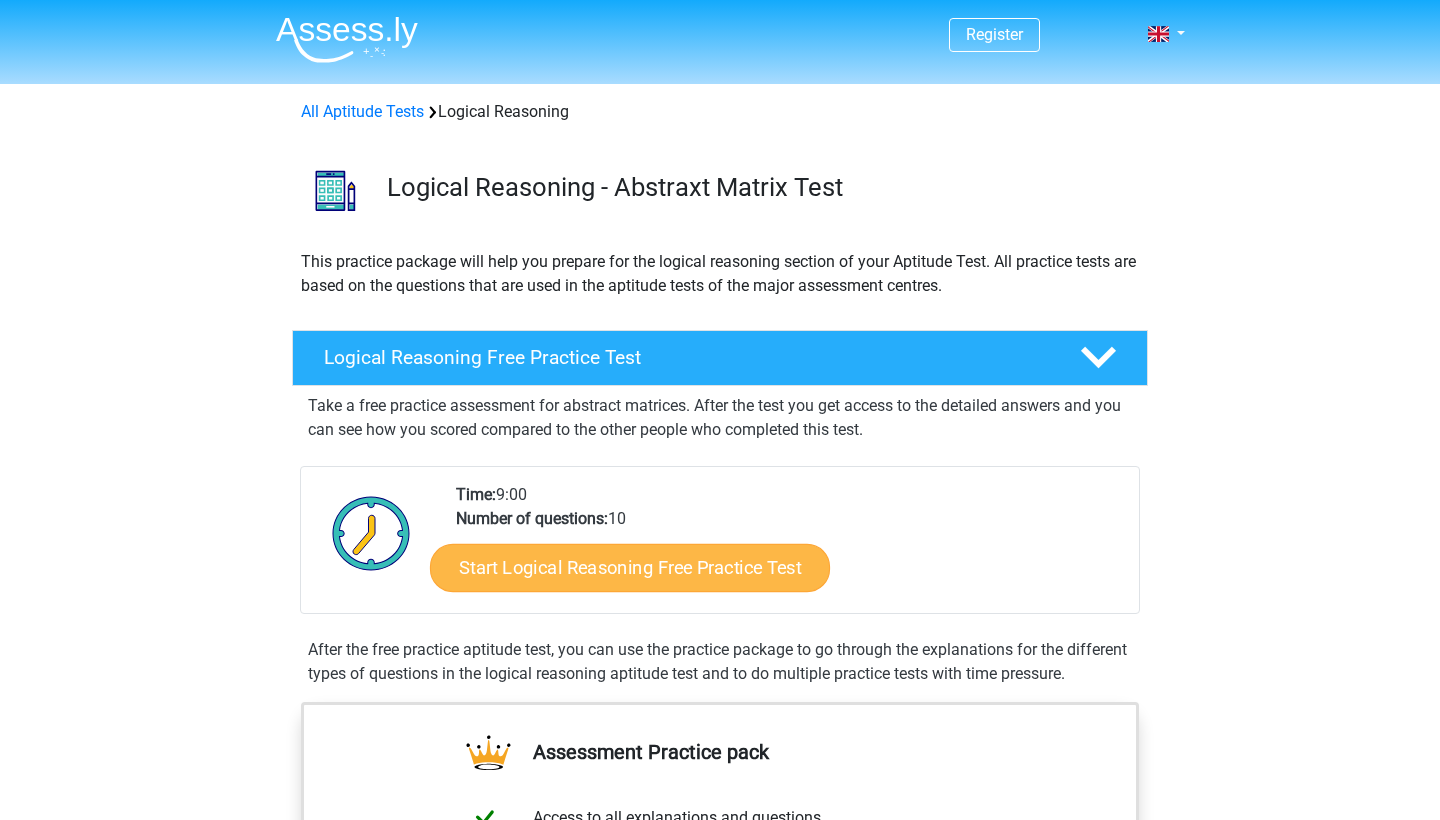click on "Start Logical Reasoning
Free Practice Test" at bounding box center (630, 567) 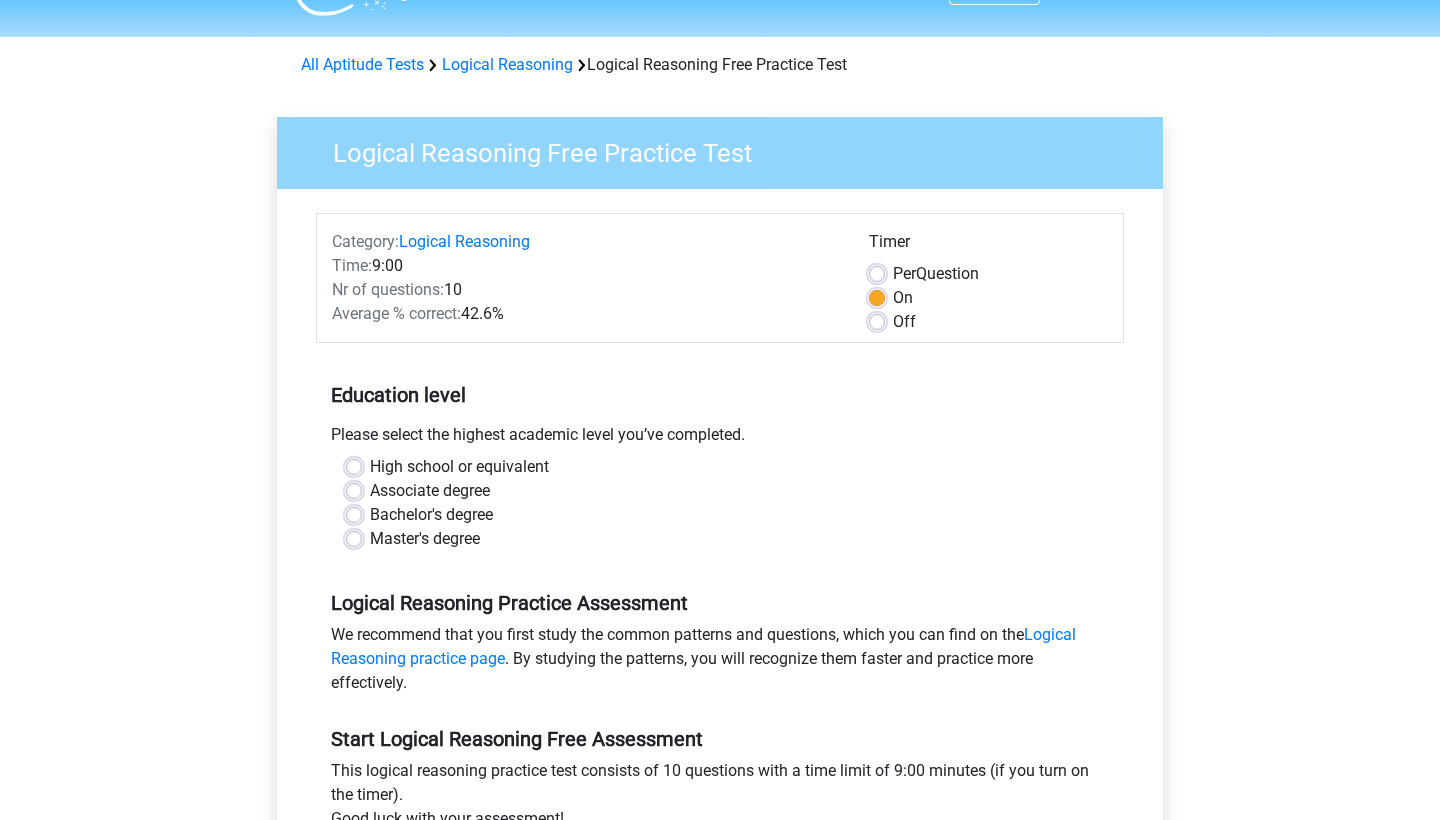 scroll, scrollTop: 51, scrollLeft: 0, axis: vertical 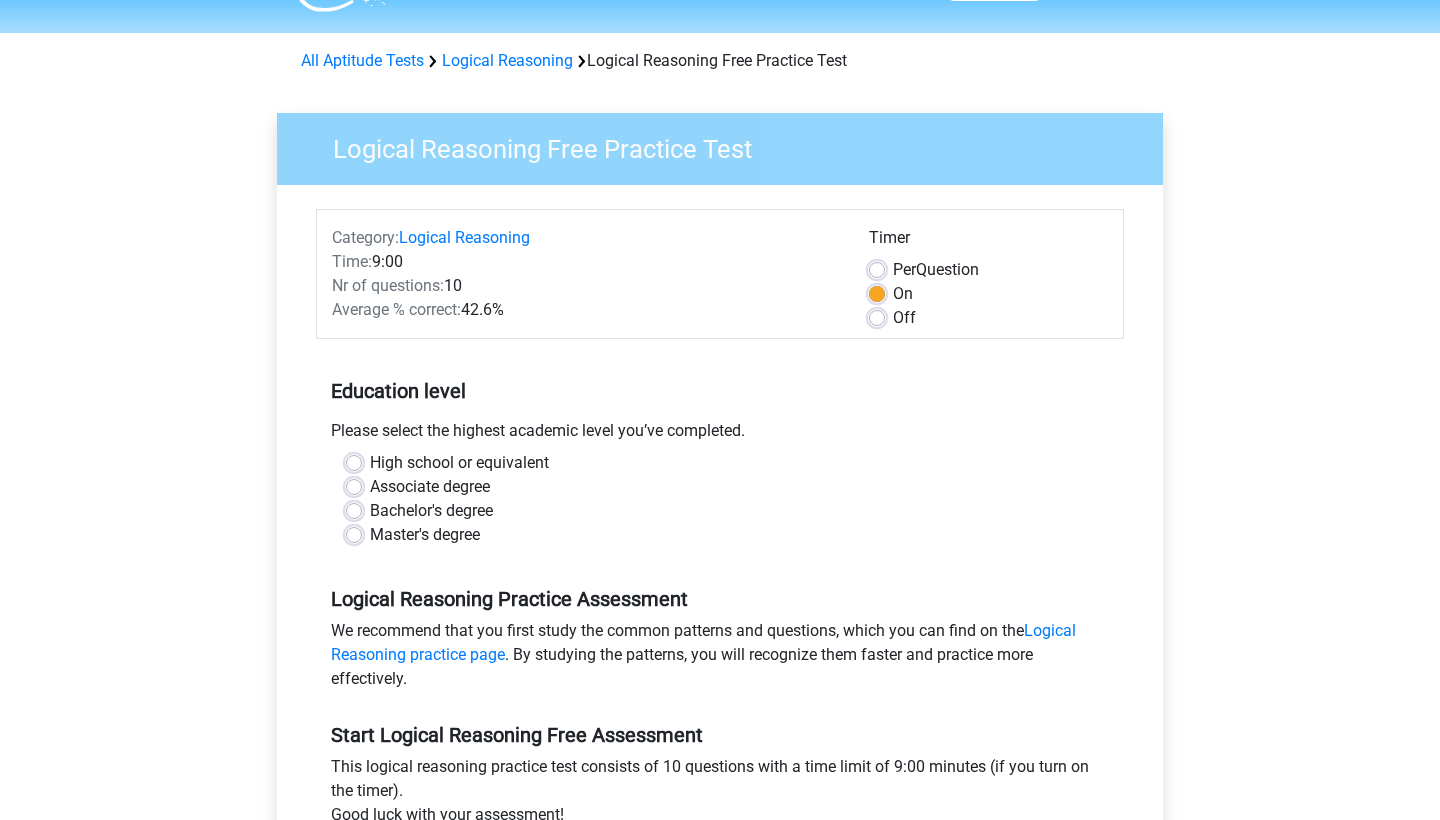 click on "Master's degree" at bounding box center (425, 535) 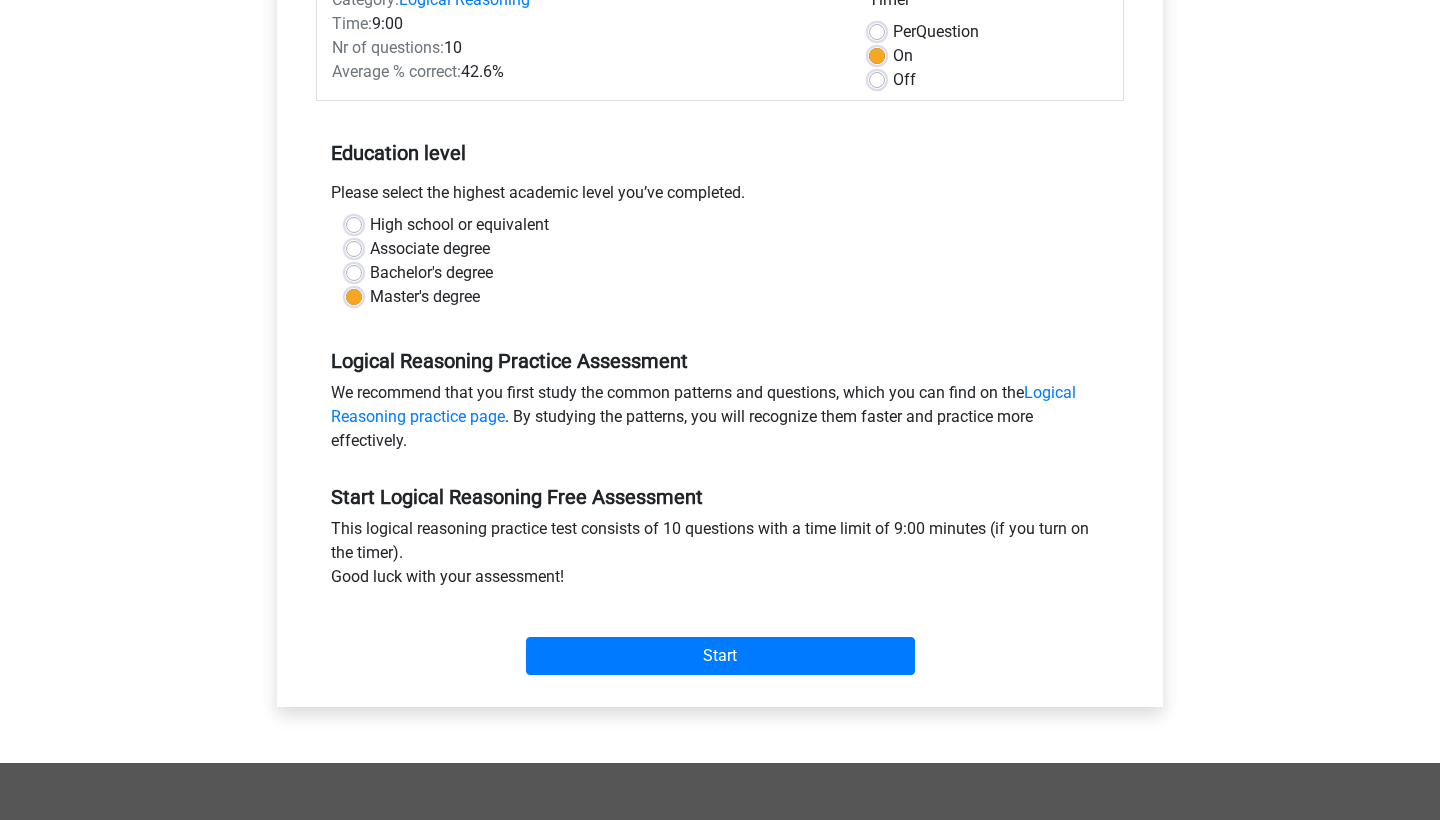 scroll, scrollTop: 290, scrollLeft: 0, axis: vertical 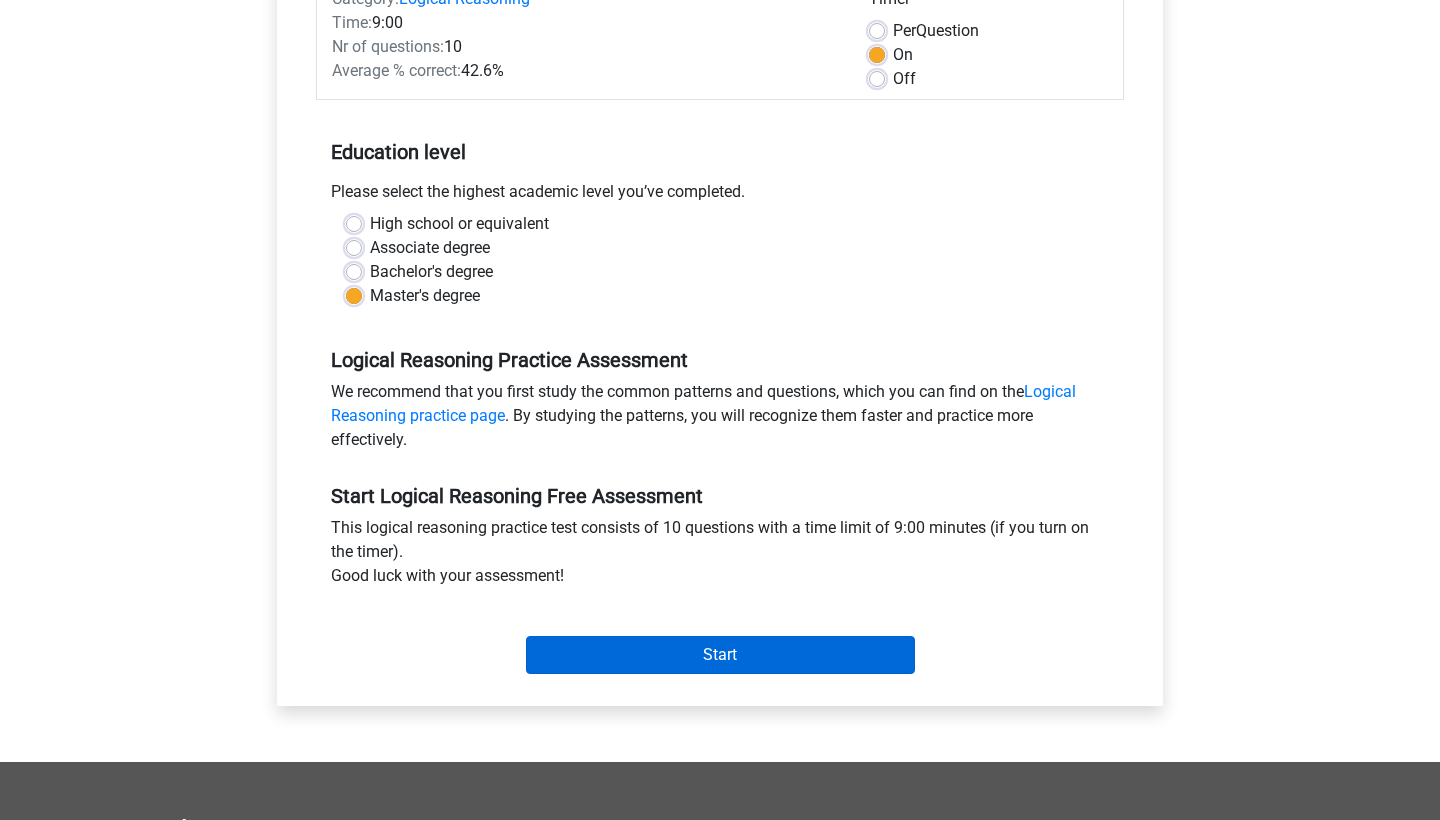 click on "Start" at bounding box center [720, 655] 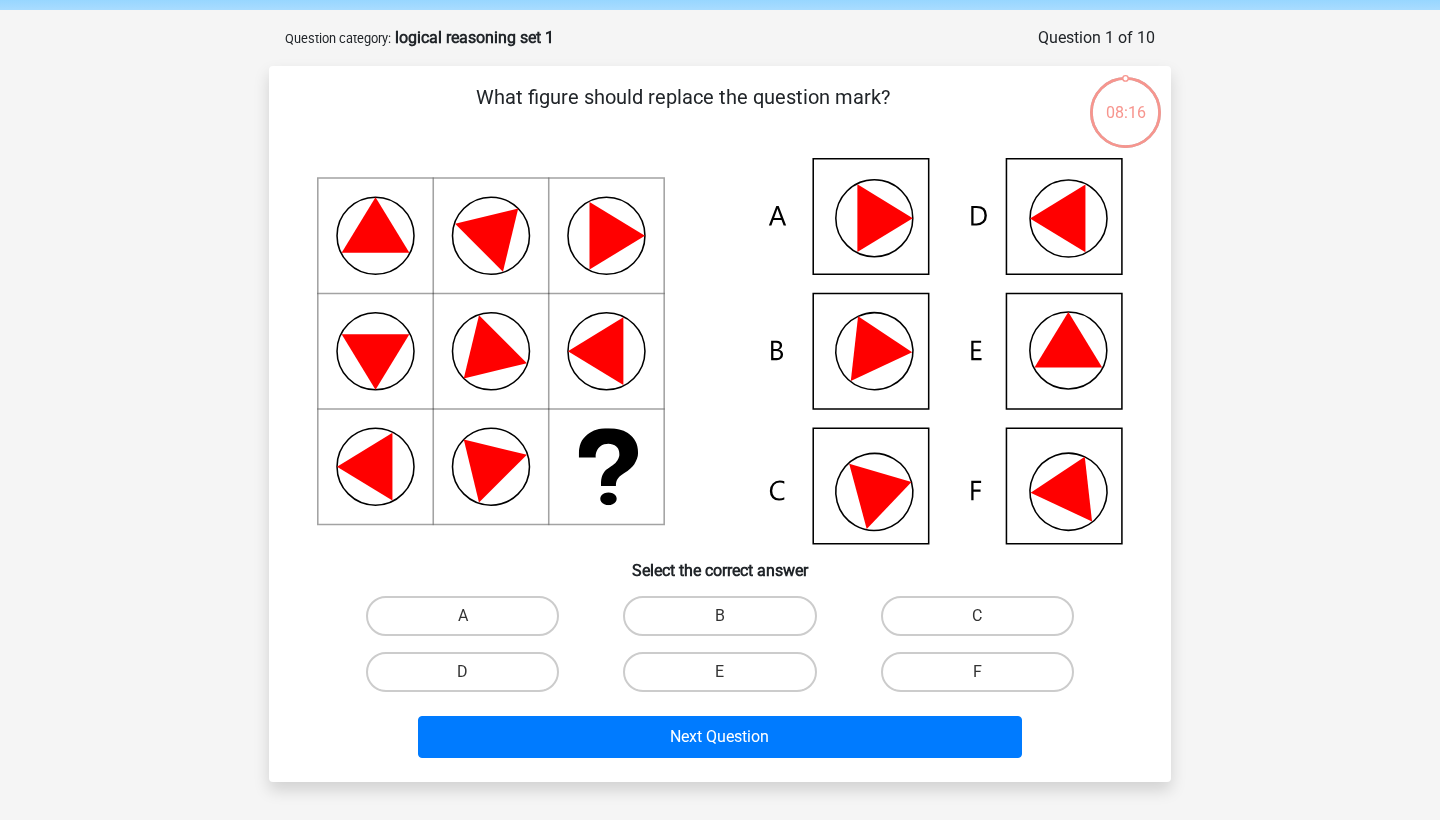 scroll, scrollTop: 80, scrollLeft: 0, axis: vertical 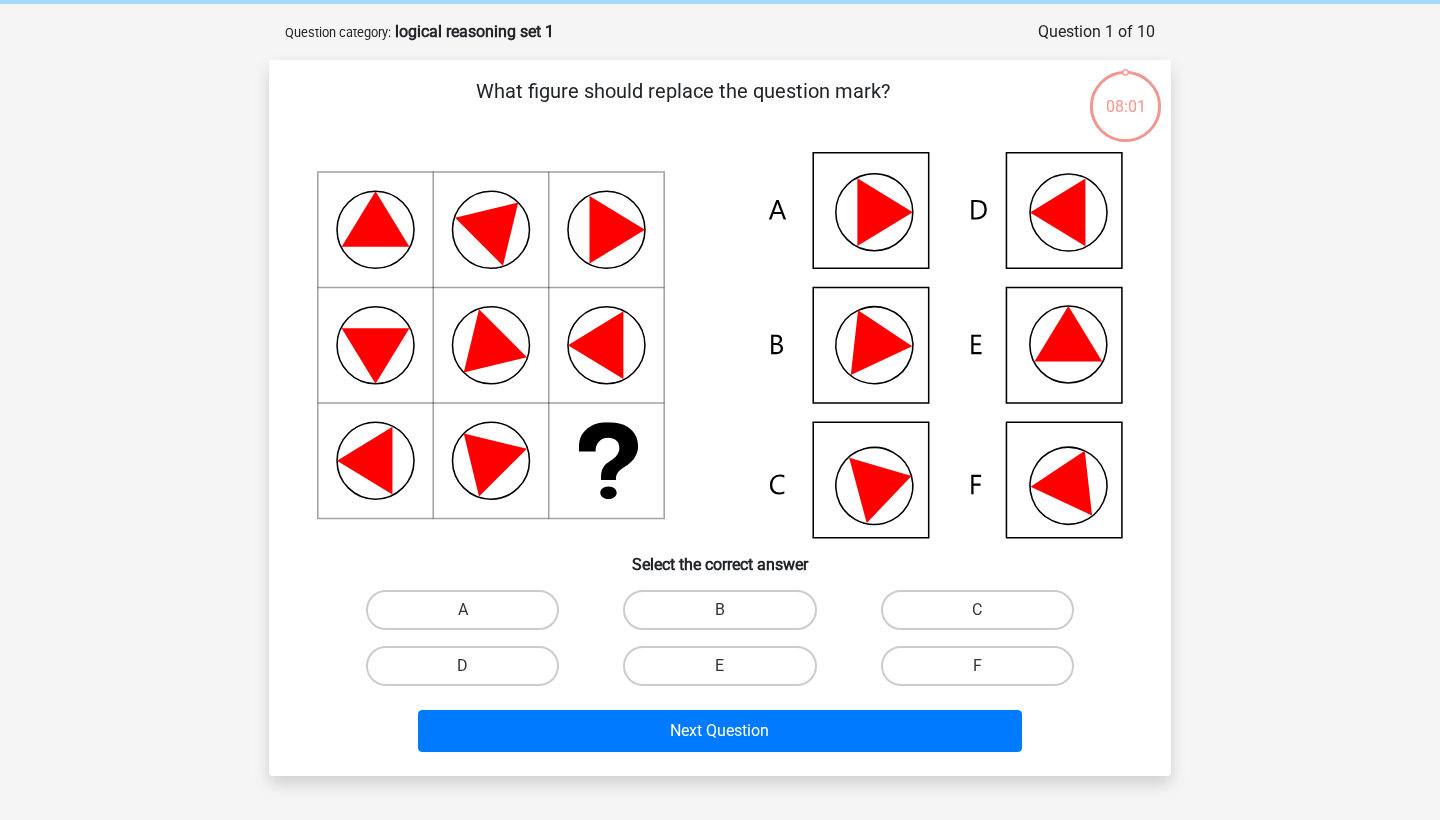 click 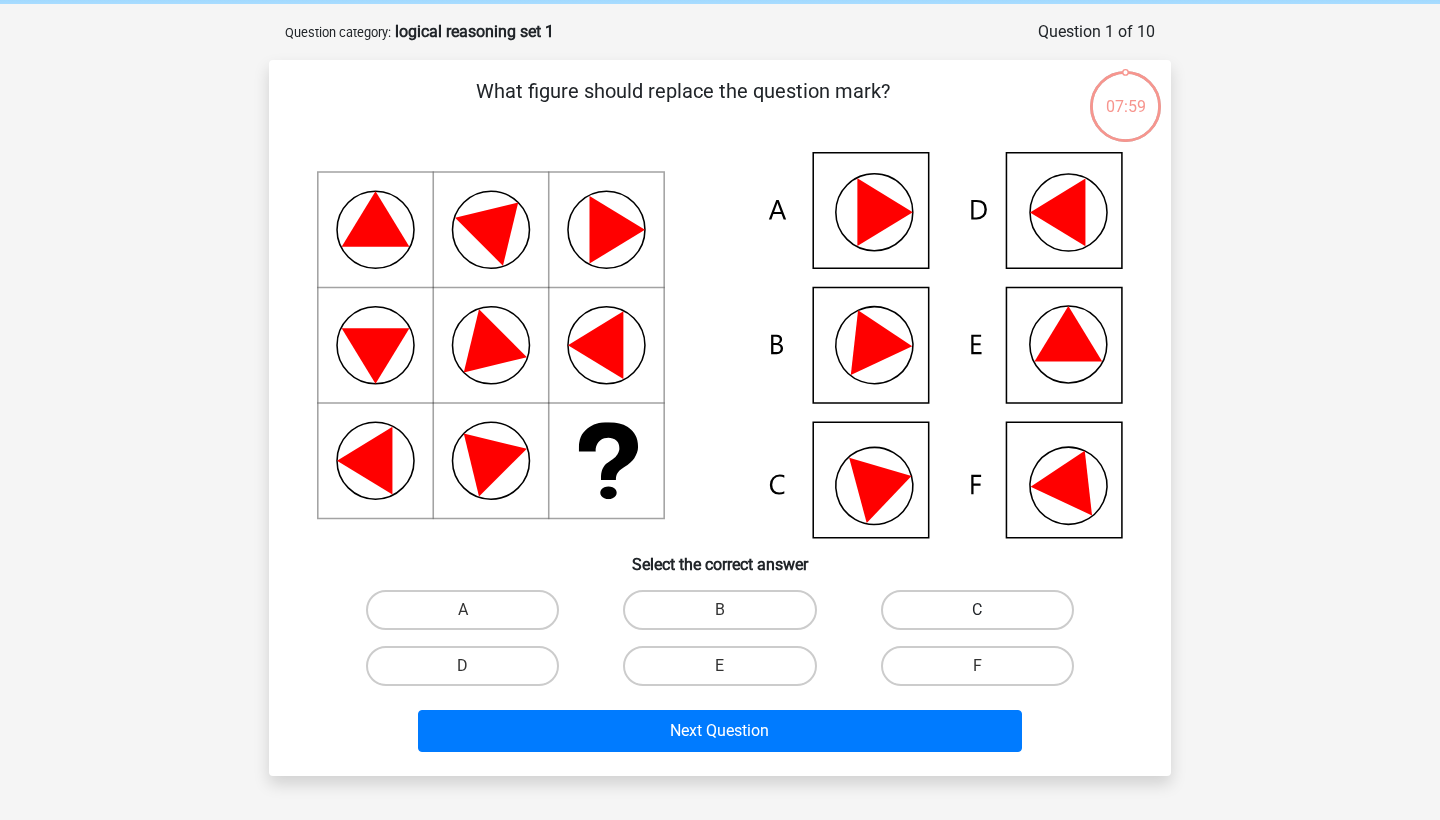 click on "C" at bounding box center (977, 610) 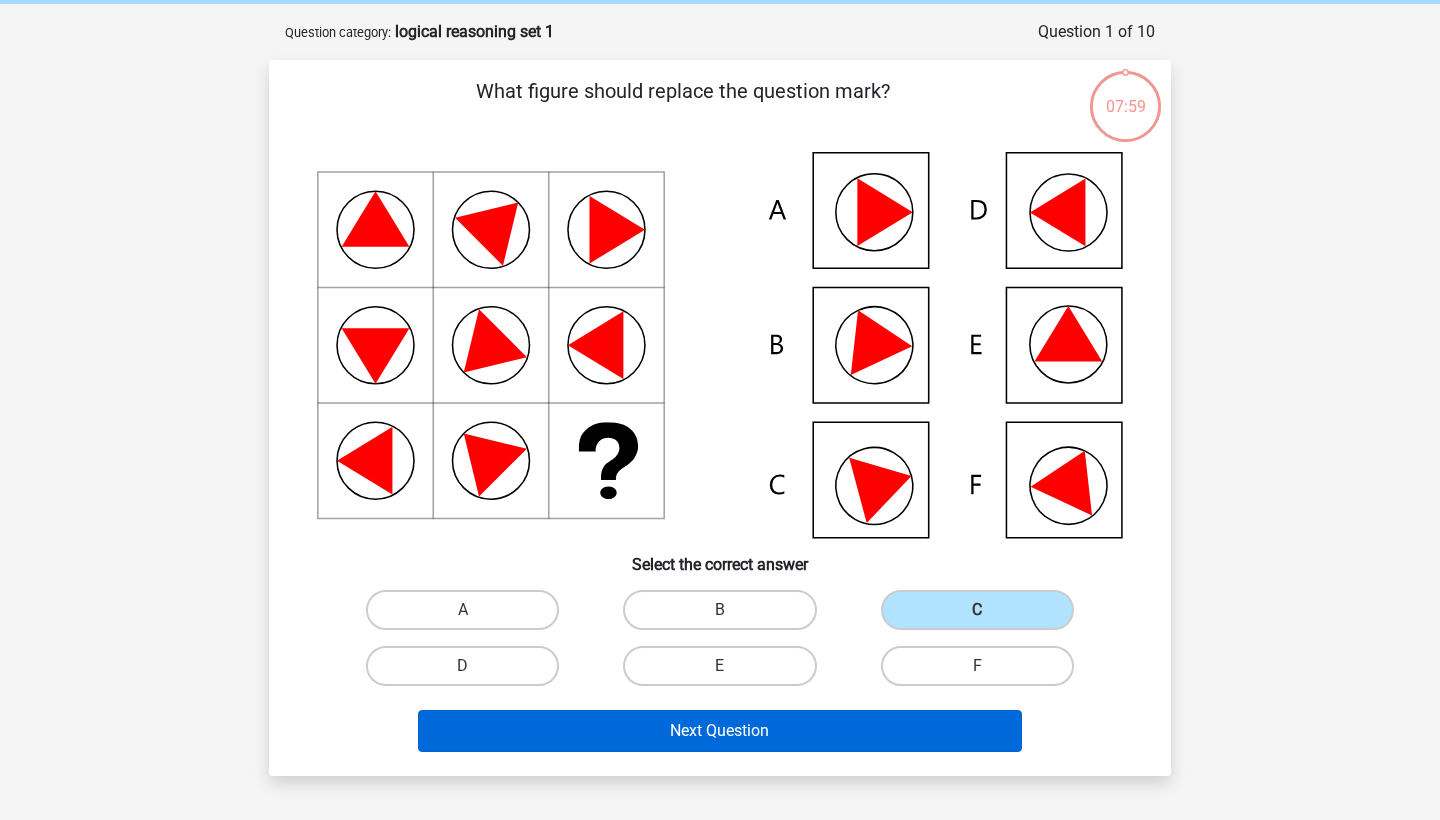 click on "Next Question" at bounding box center [720, 731] 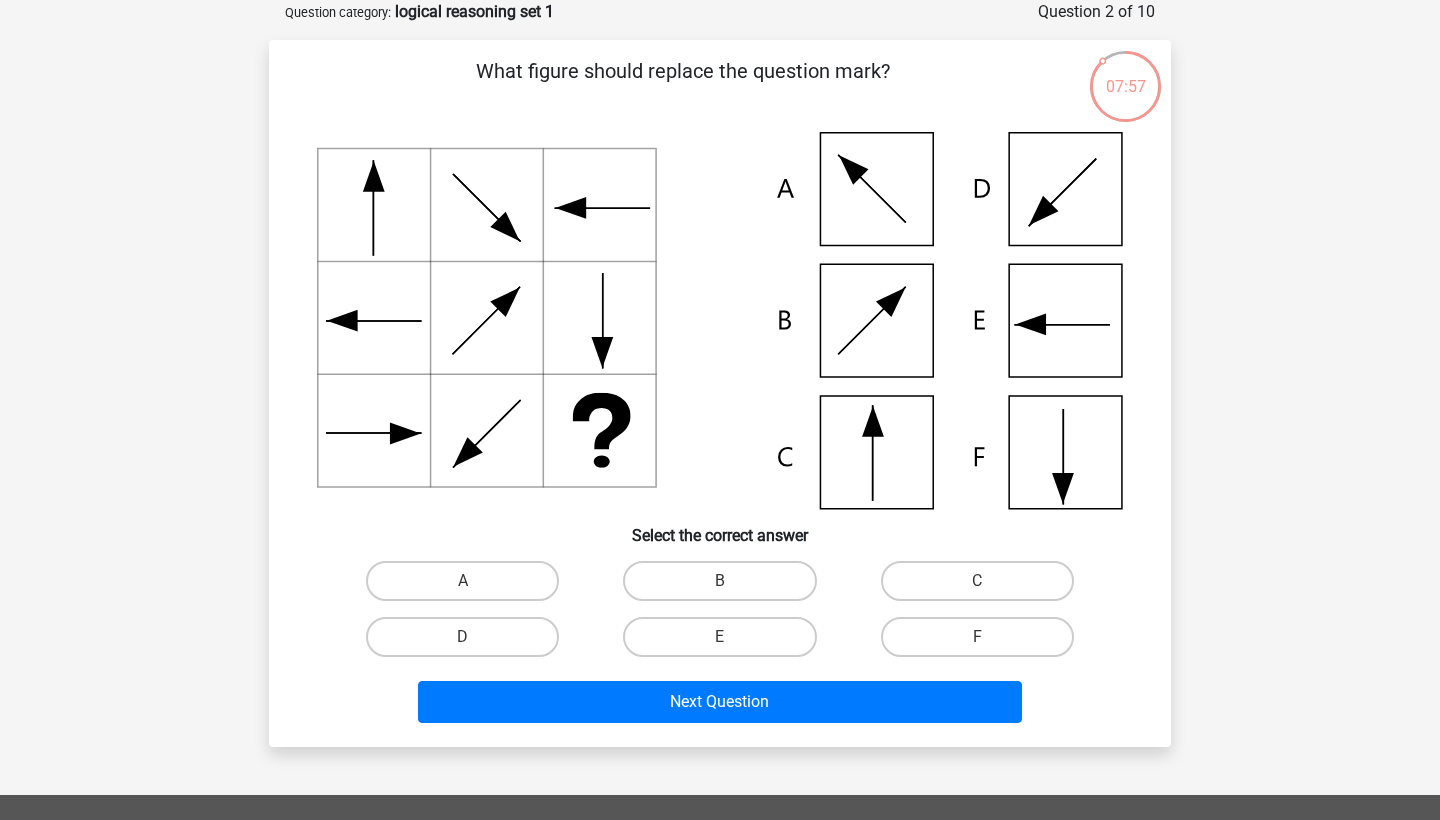 scroll, scrollTop: 69, scrollLeft: 0, axis: vertical 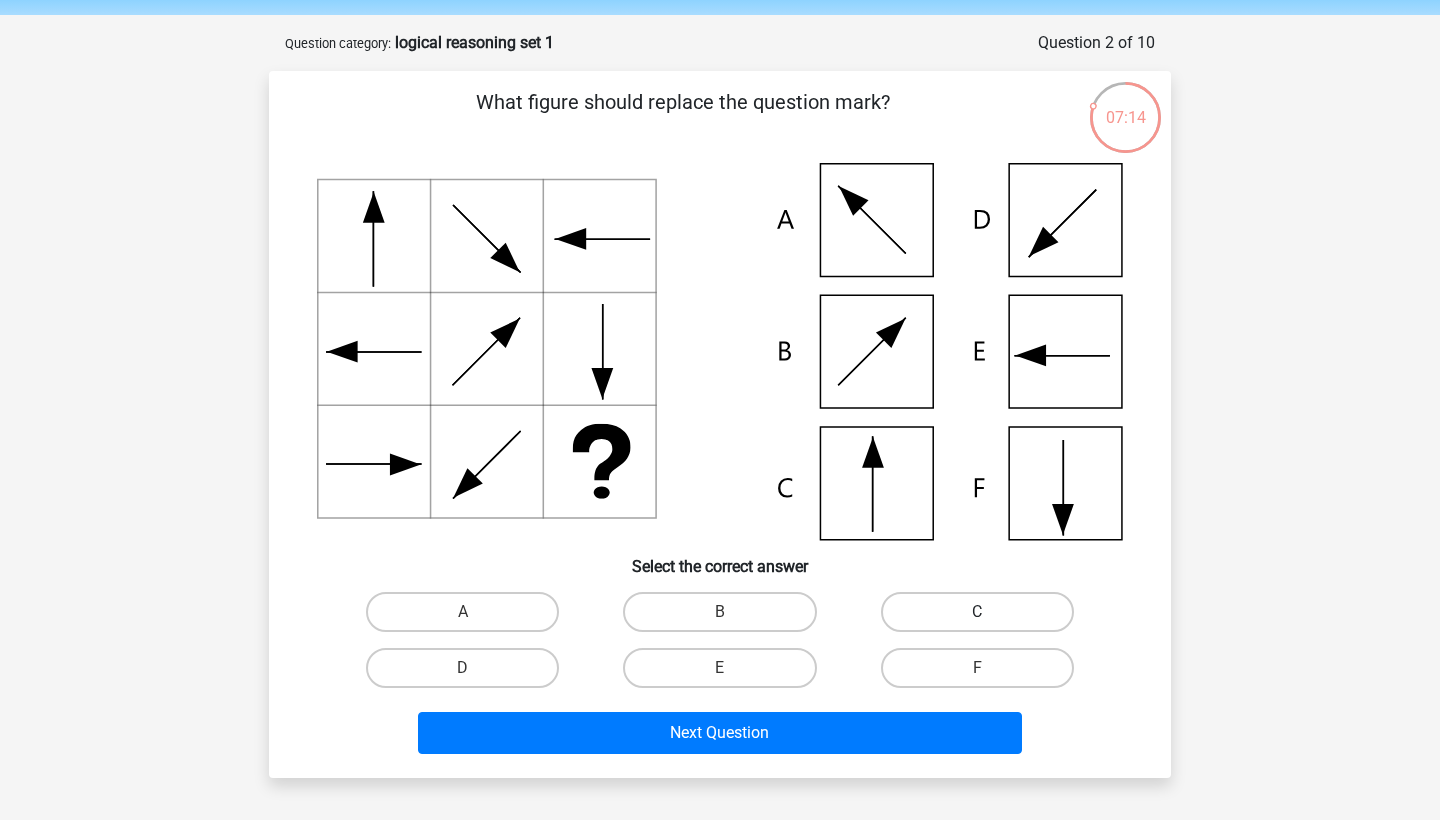 click on "C" at bounding box center (977, 612) 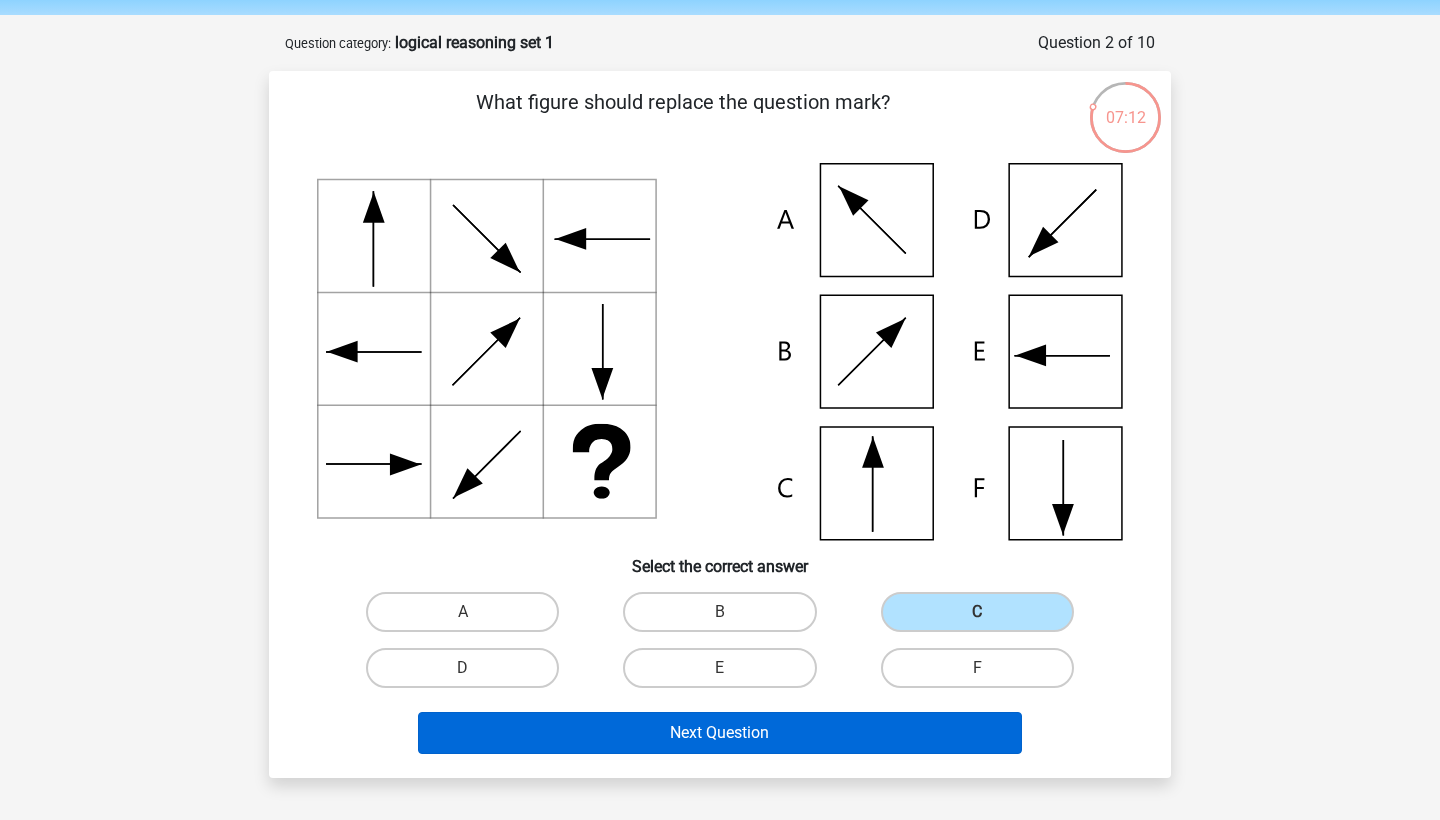 click on "Next Question" at bounding box center (720, 733) 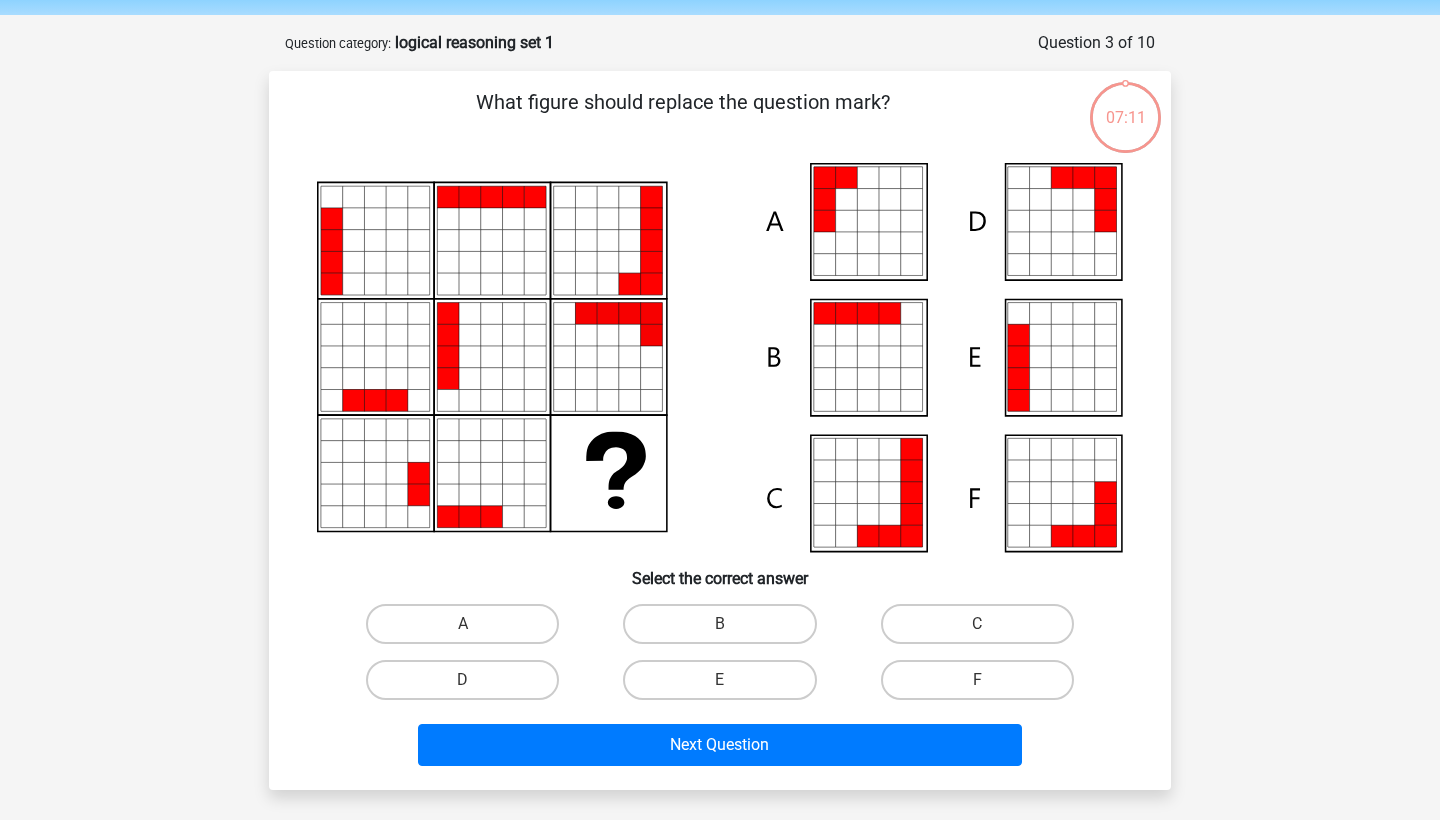 scroll, scrollTop: 100, scrollLeft: 0, axis: vertical 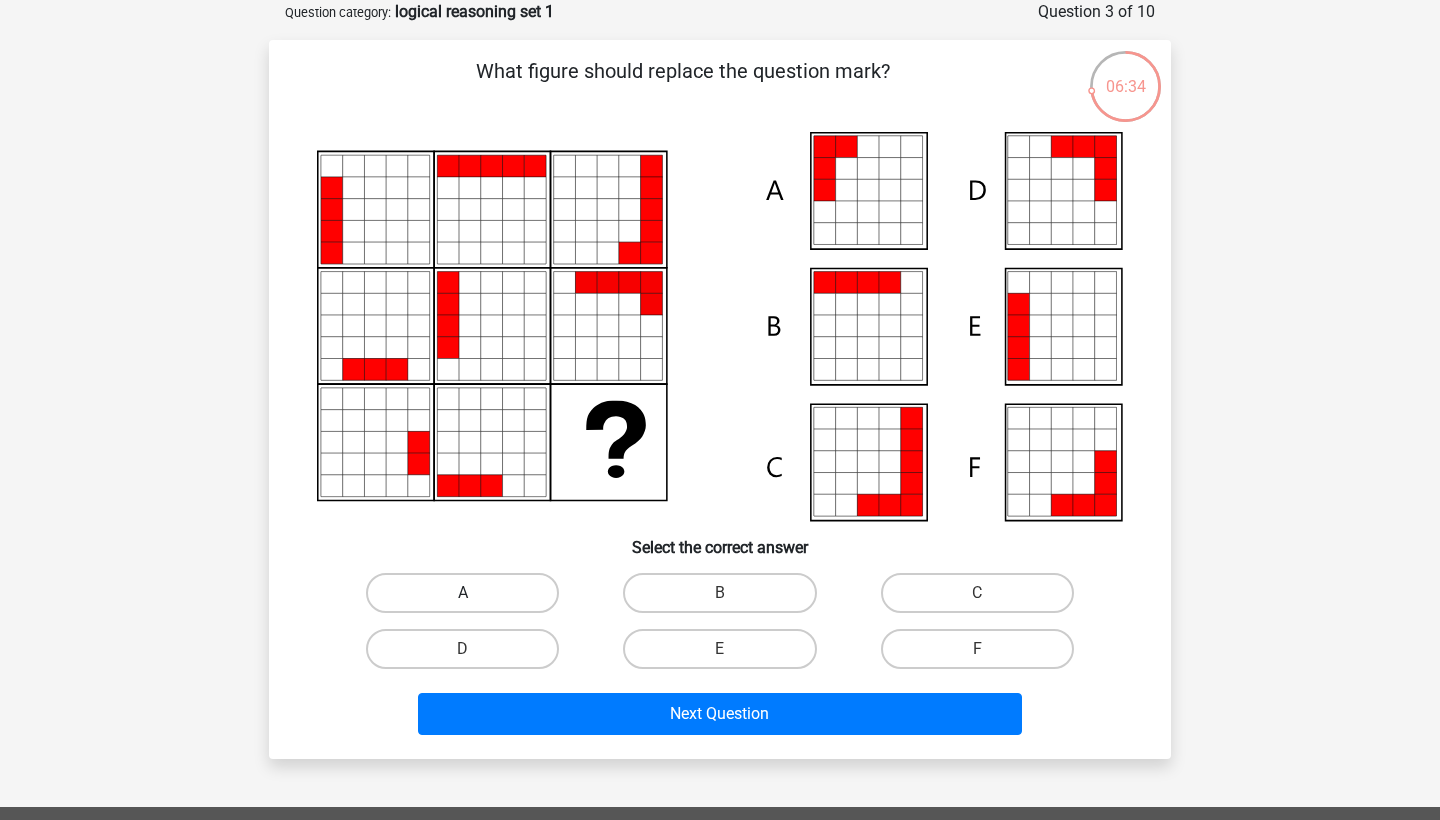 click on "A" at bounding box center [462, 593] 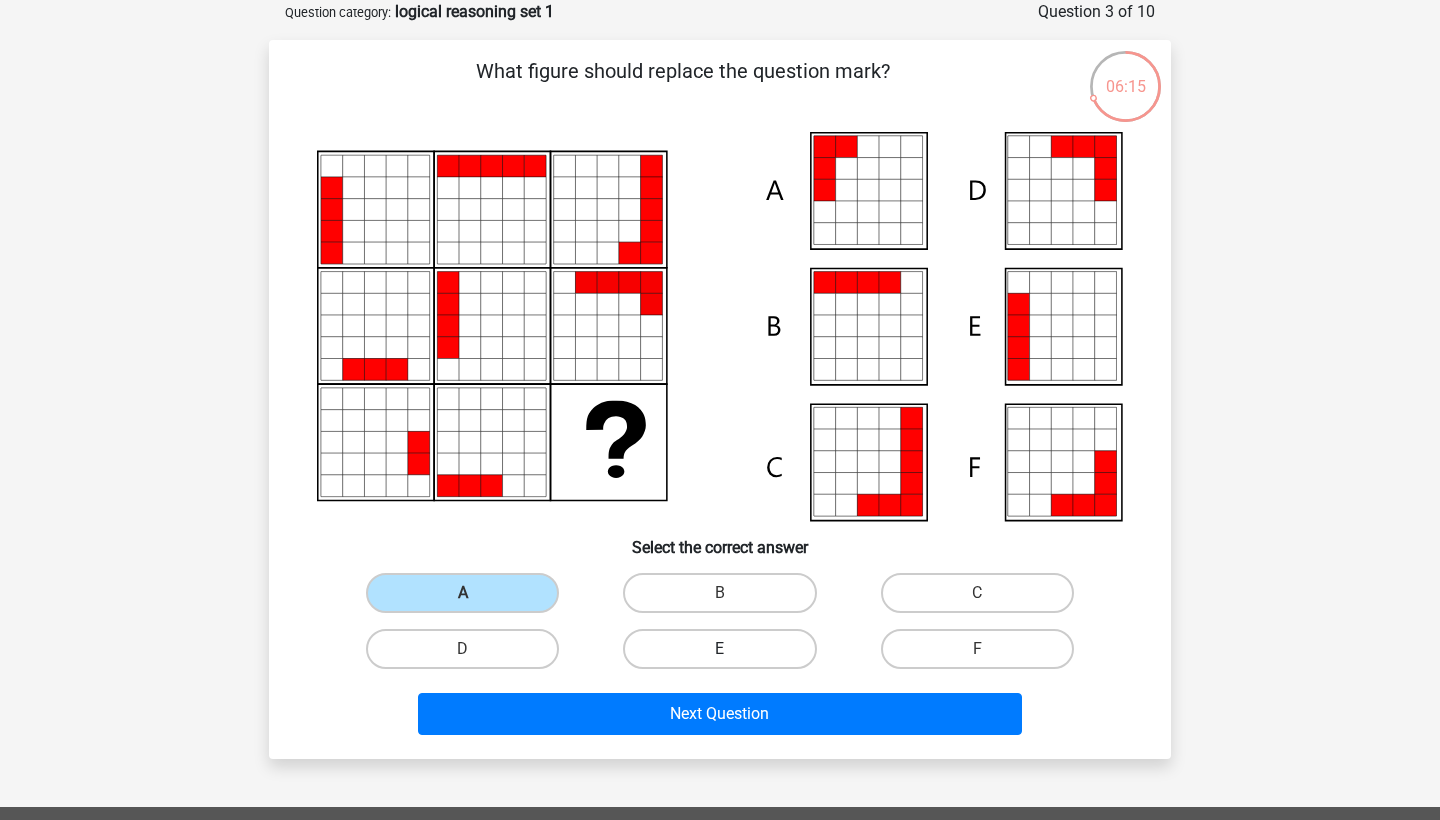 click on "E" at bounding box center (719, 649) 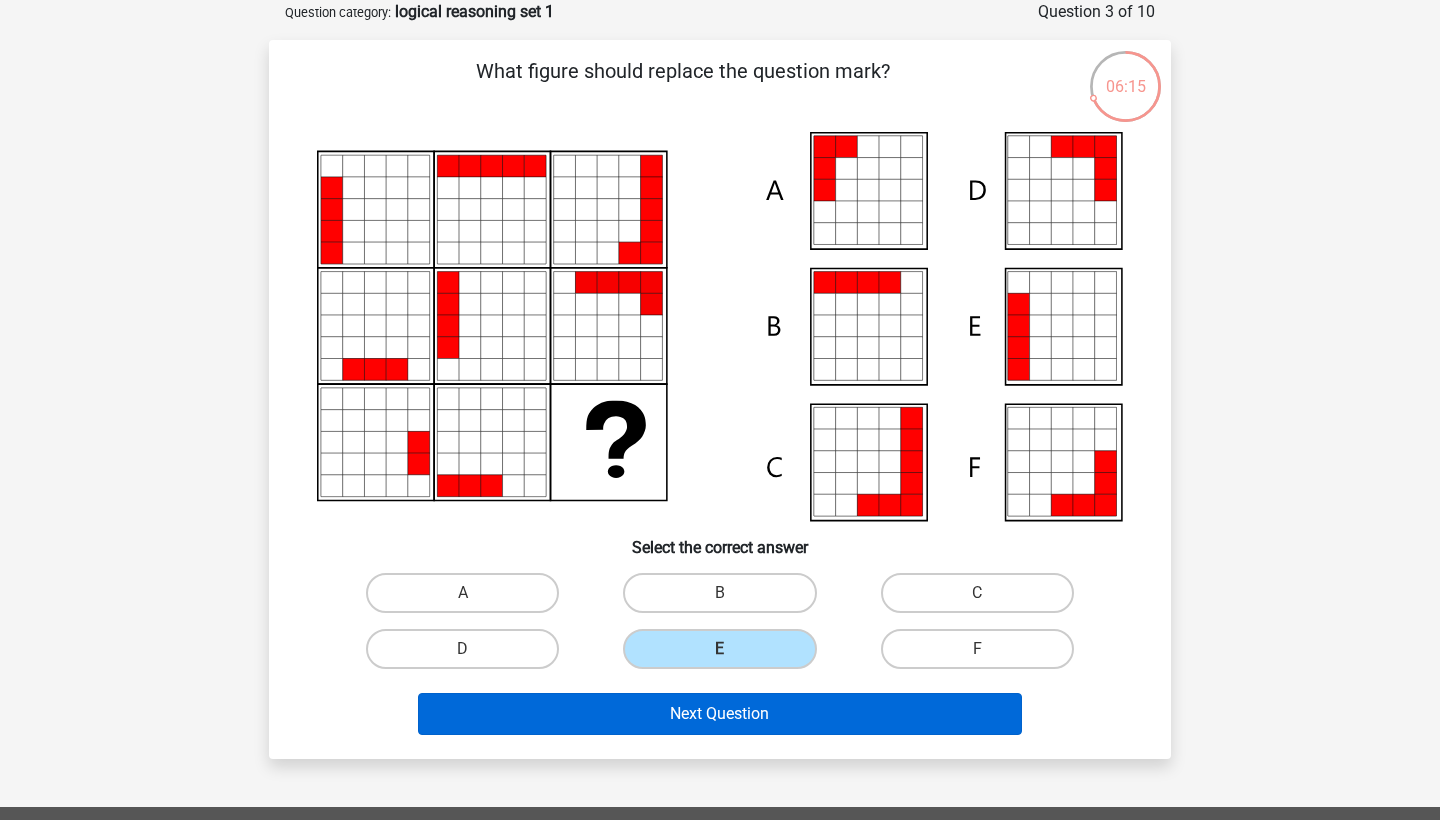 click on "Next Question" at bounding box center (720, 714) 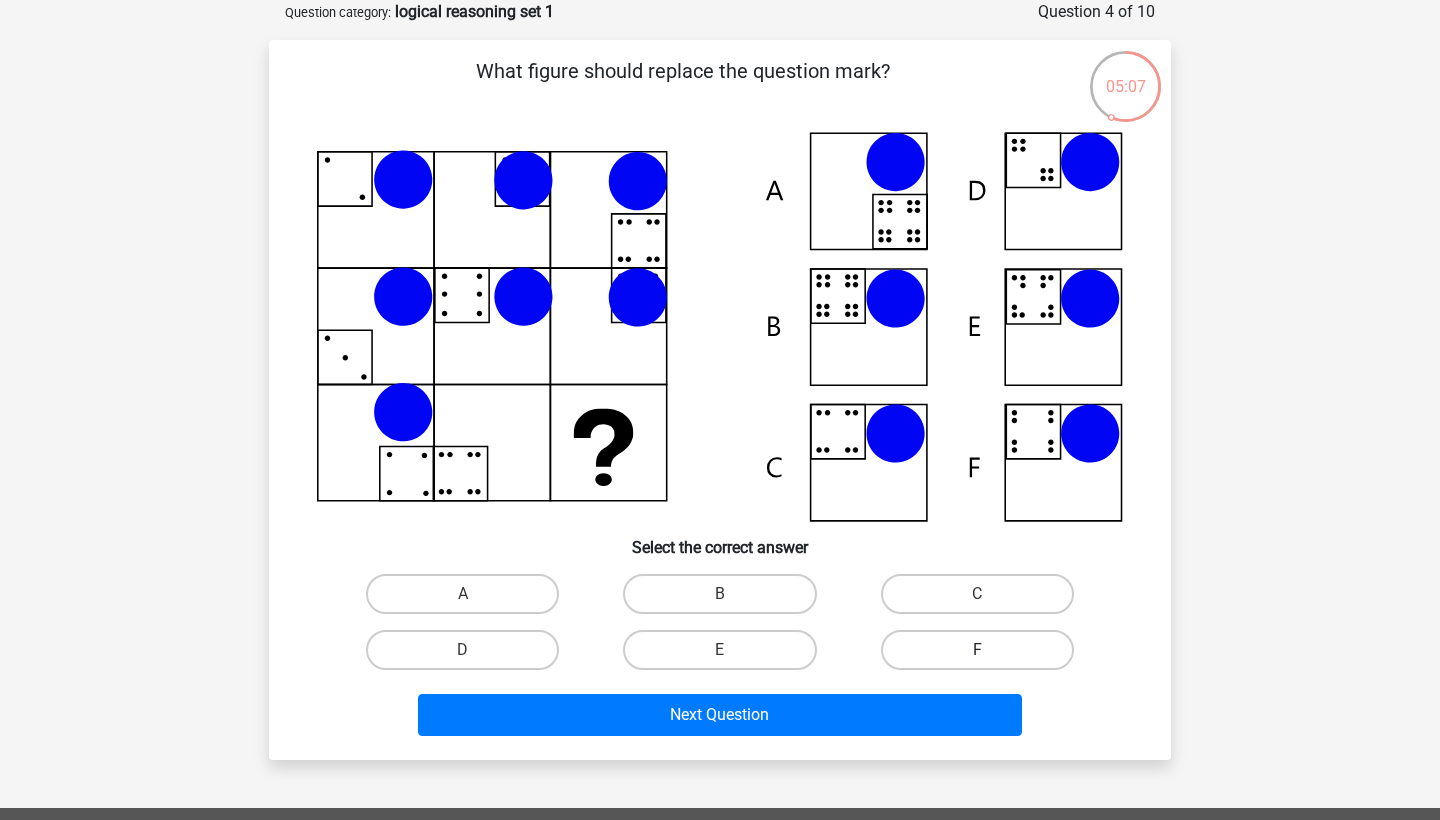click on "F" at bounding box center [977, 650] 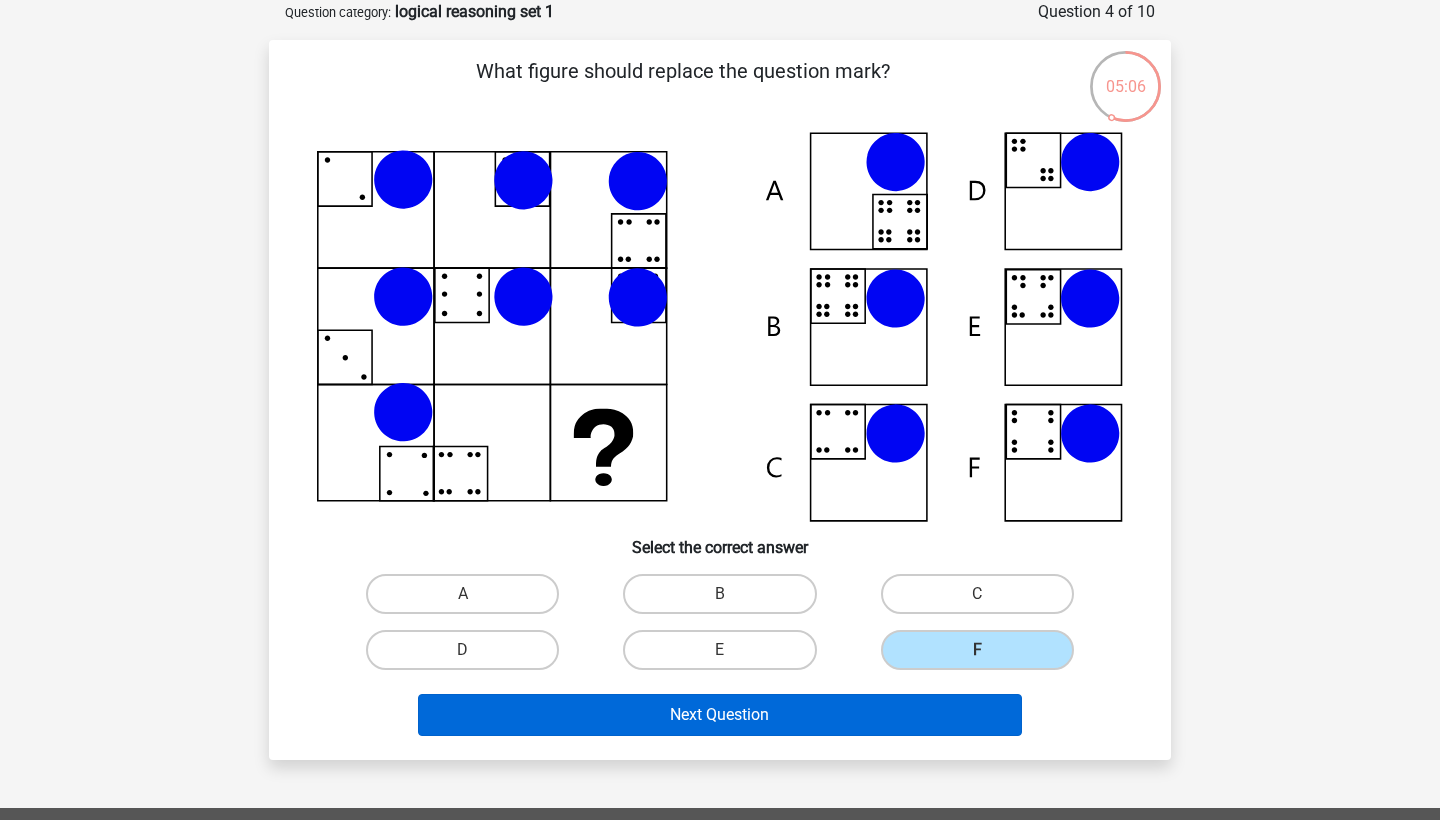 click on "Next Question" at bounding box center (720, 715) 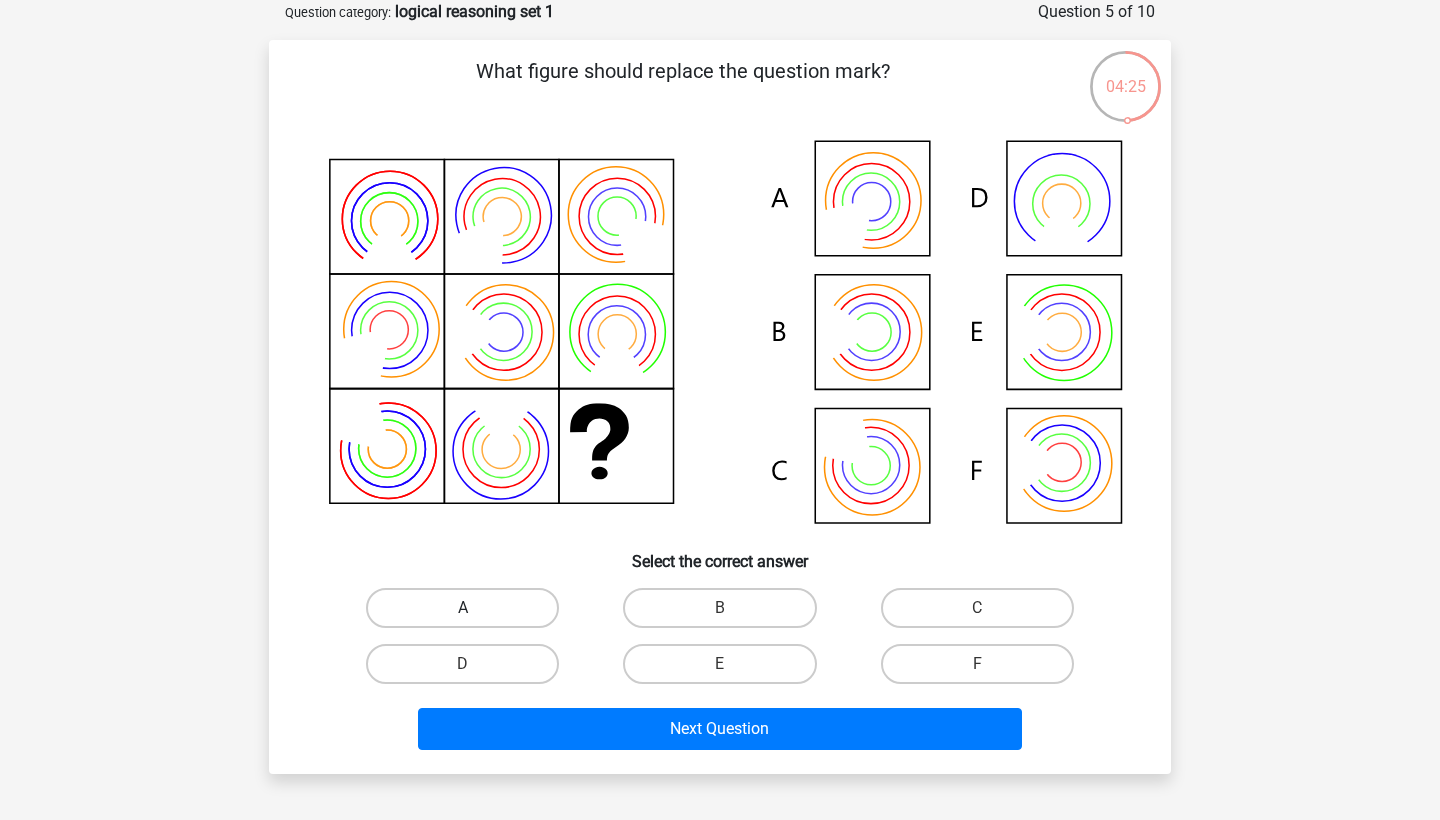 click on "A" at bounding box center (462, 608) 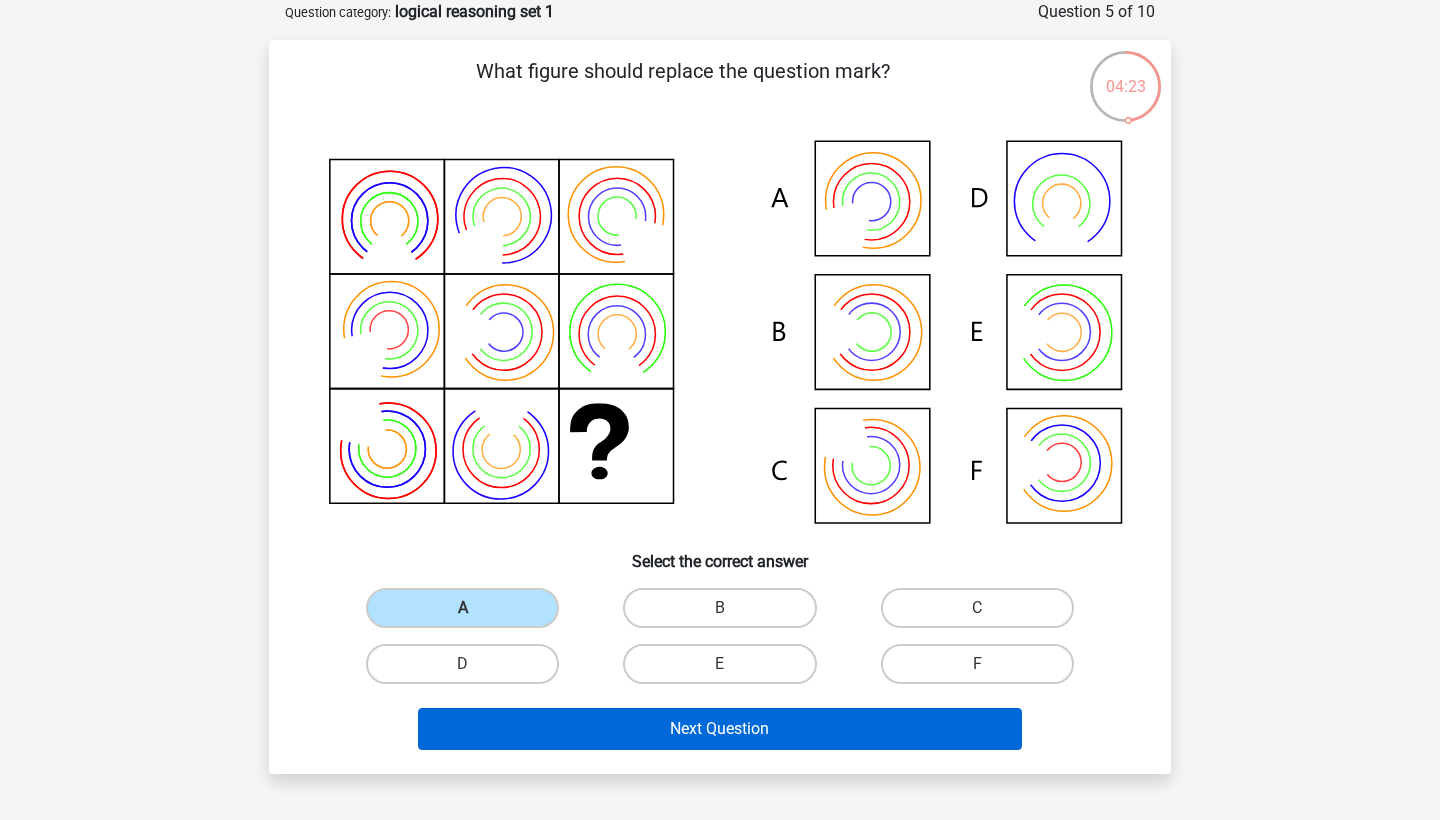 click on "Next Question" at bounding box center [720, 729] 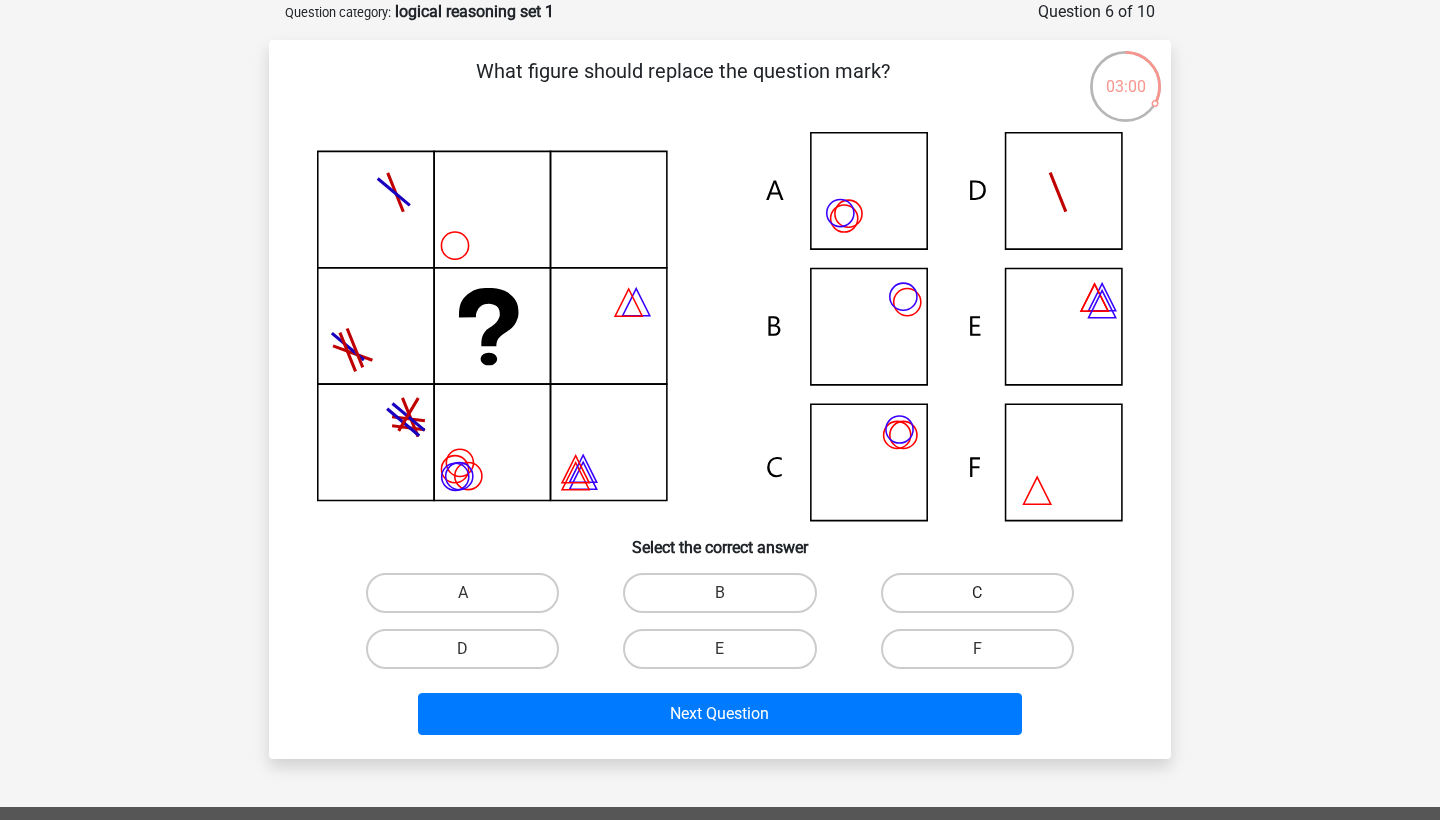 click on "C" at bounding box center (977, 593) 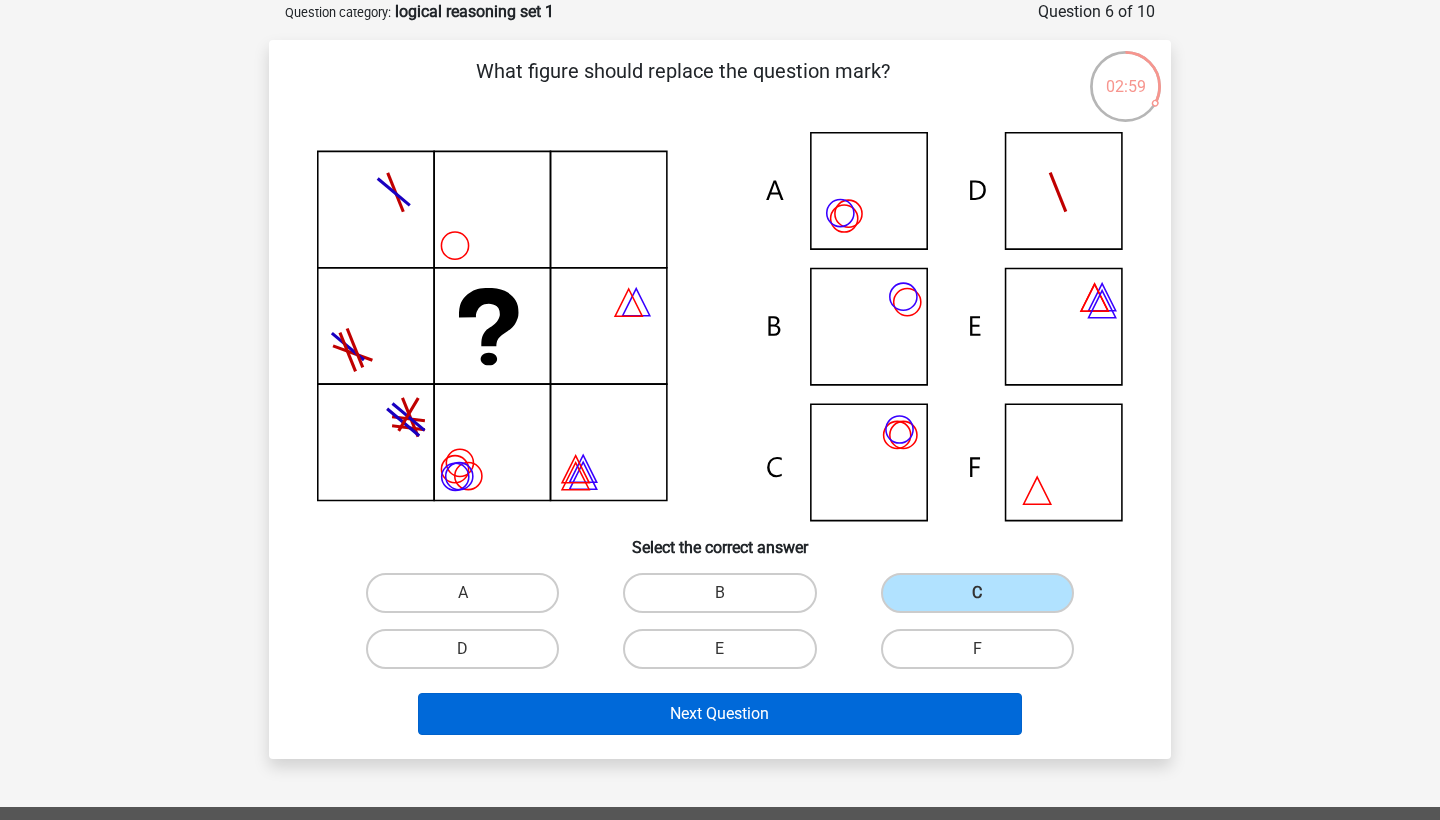 click on "Next Question" at bounding box center [720, 714] 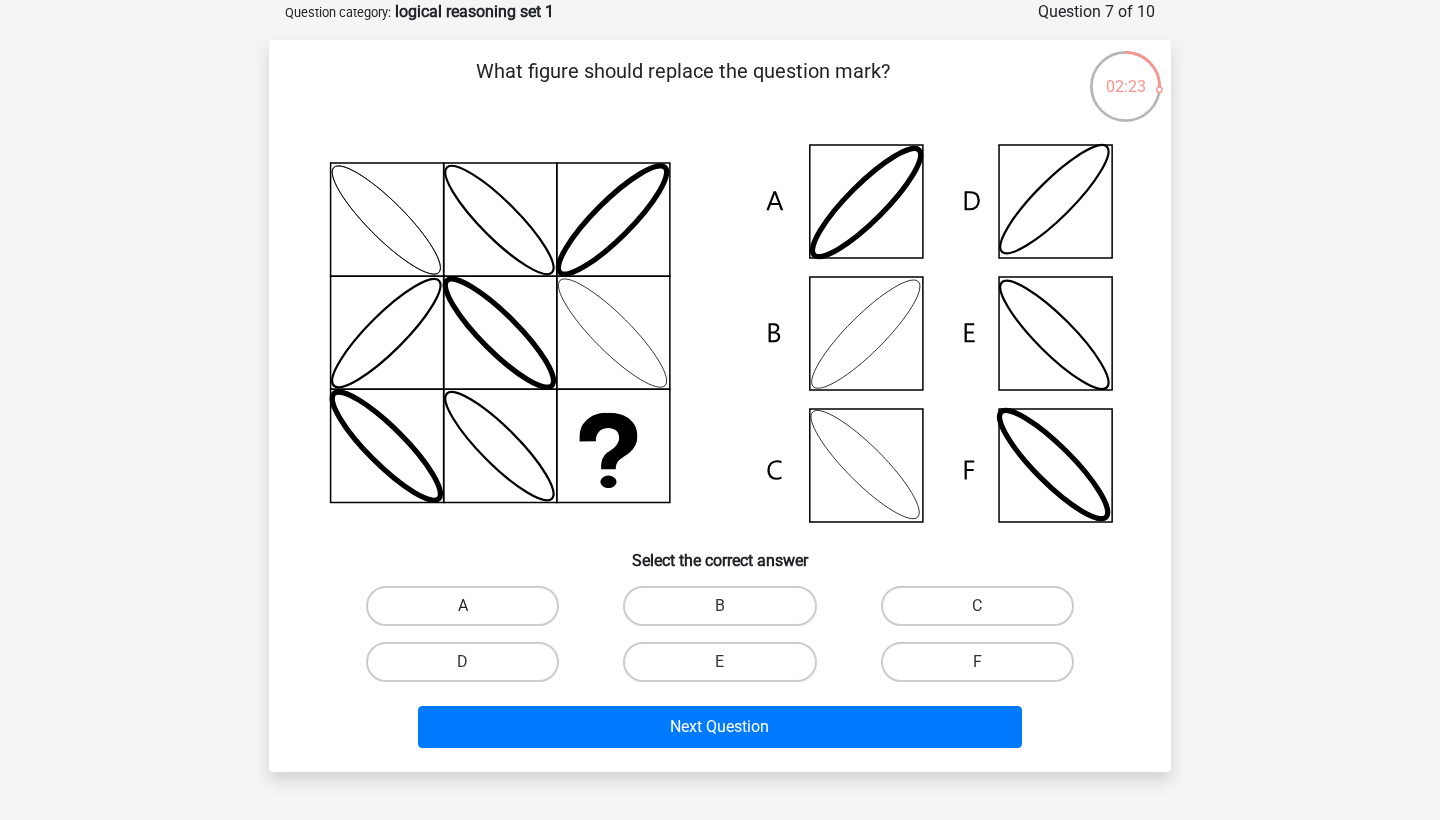 click on "A" at bounding box center (462, 606) 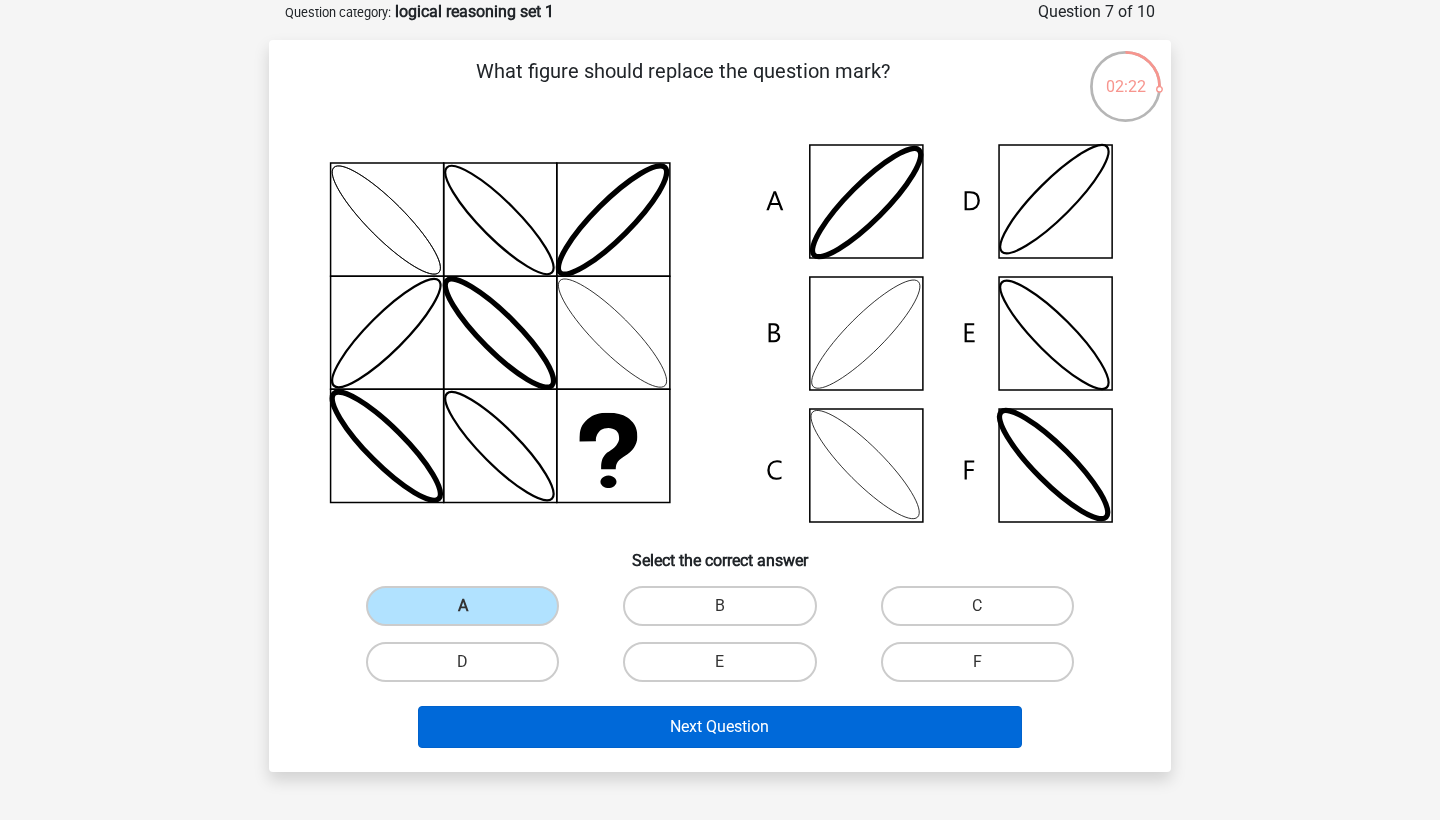 click on "Next Question" at bounding box center (720, 727) 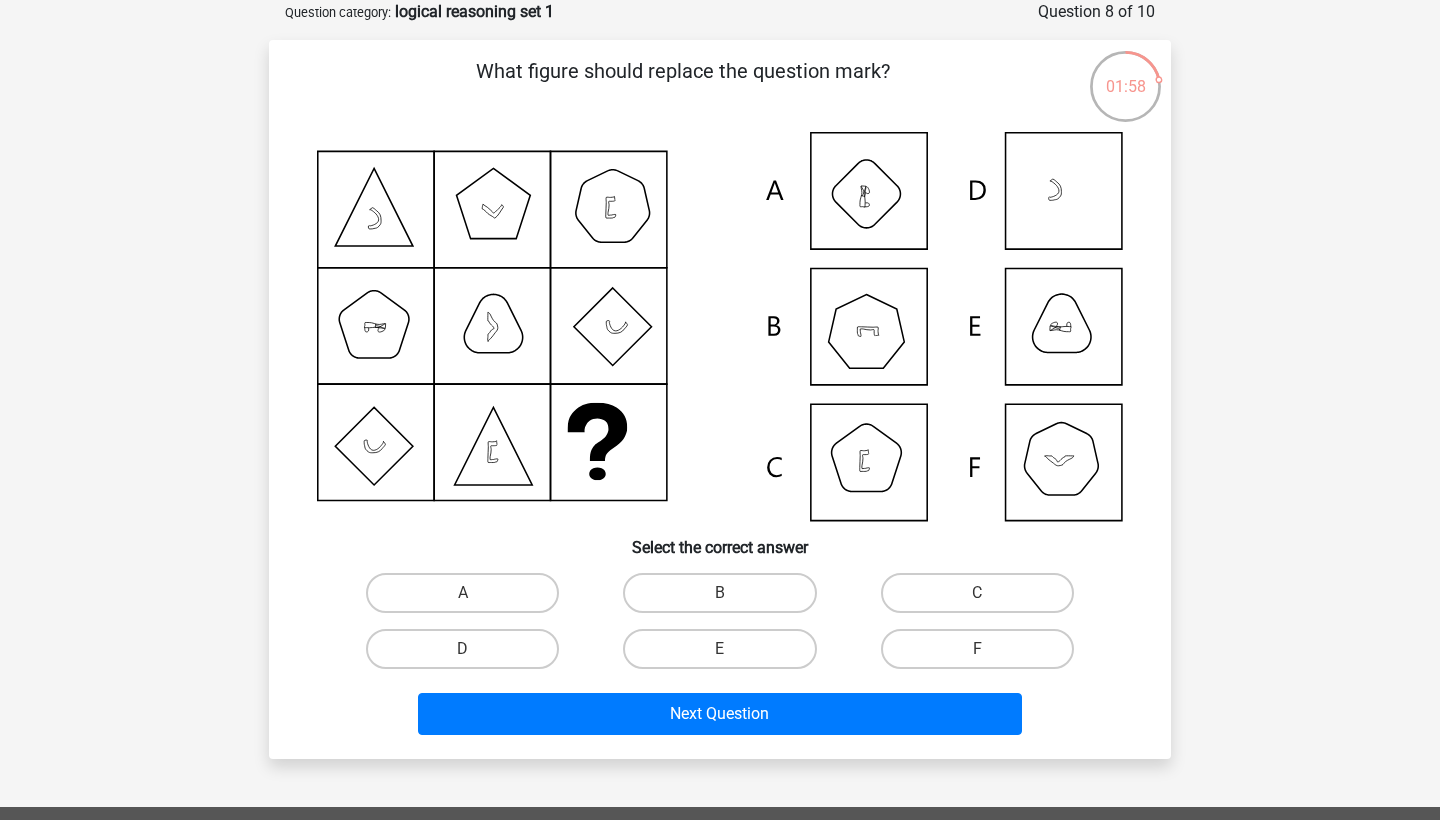 click 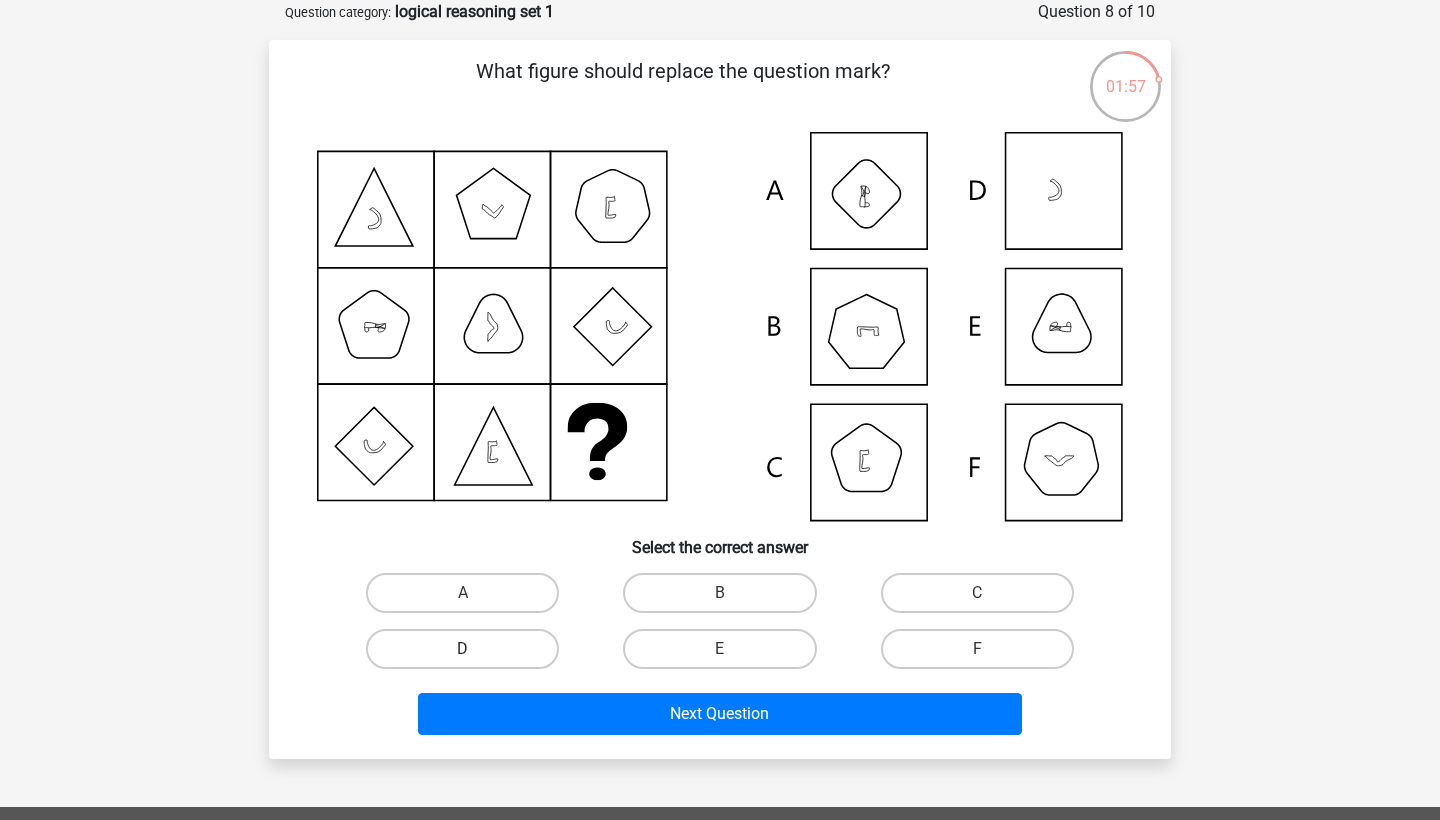 click on "D" at bounding box center (462, 649) 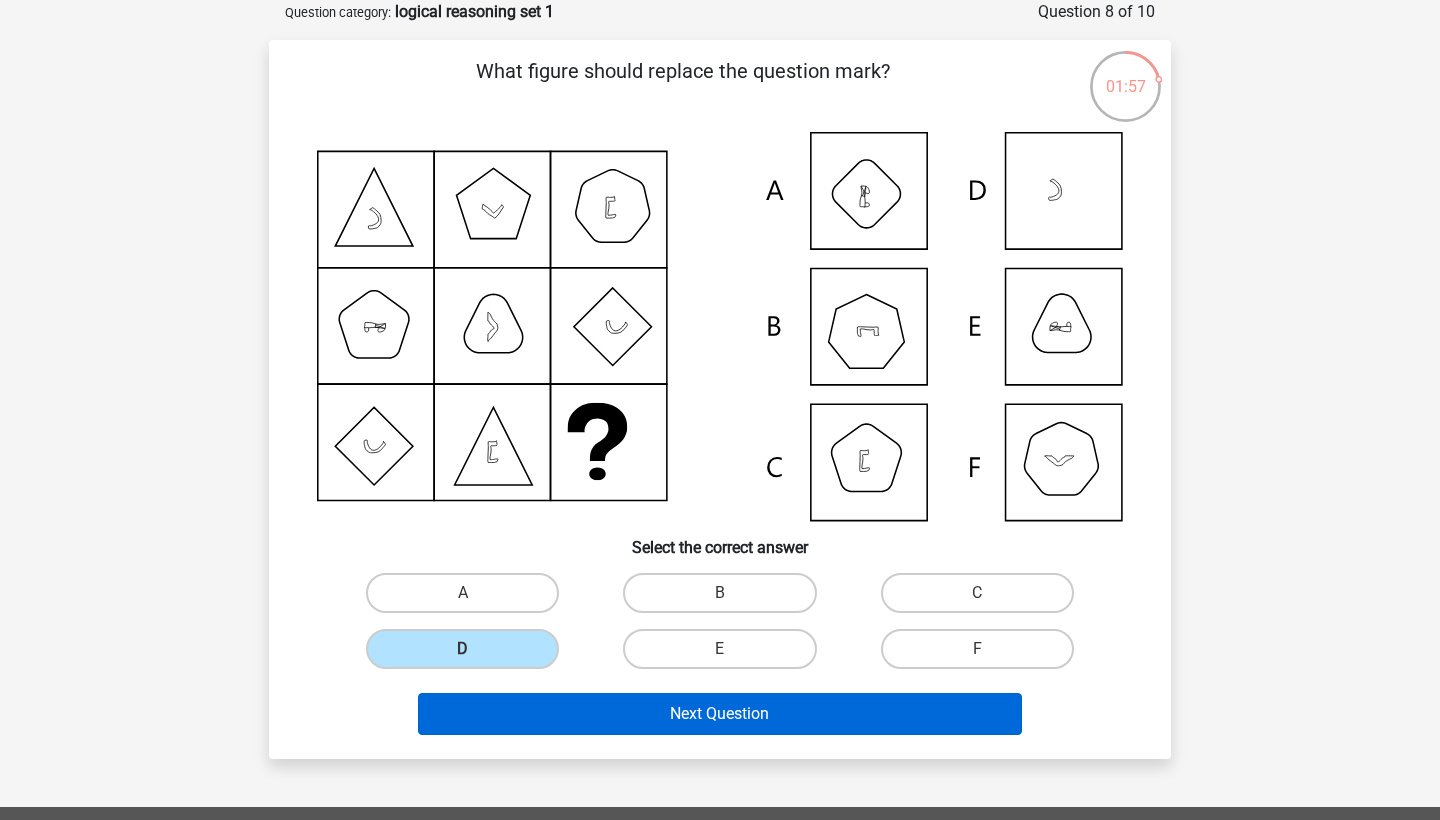 click on "Next Question" at bounding box center [720, 714] 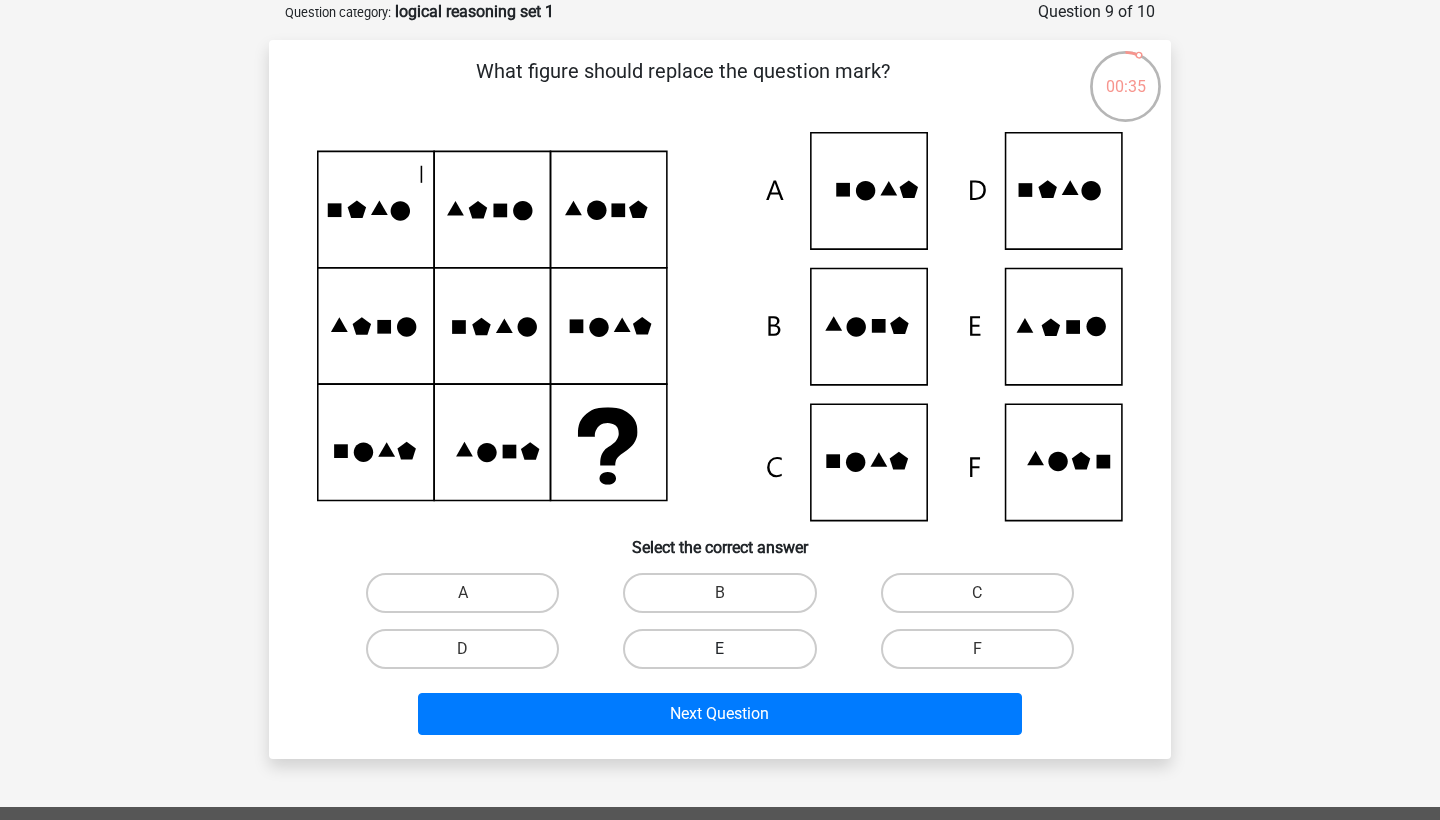 click on "E" at bounding box center (719, 649) 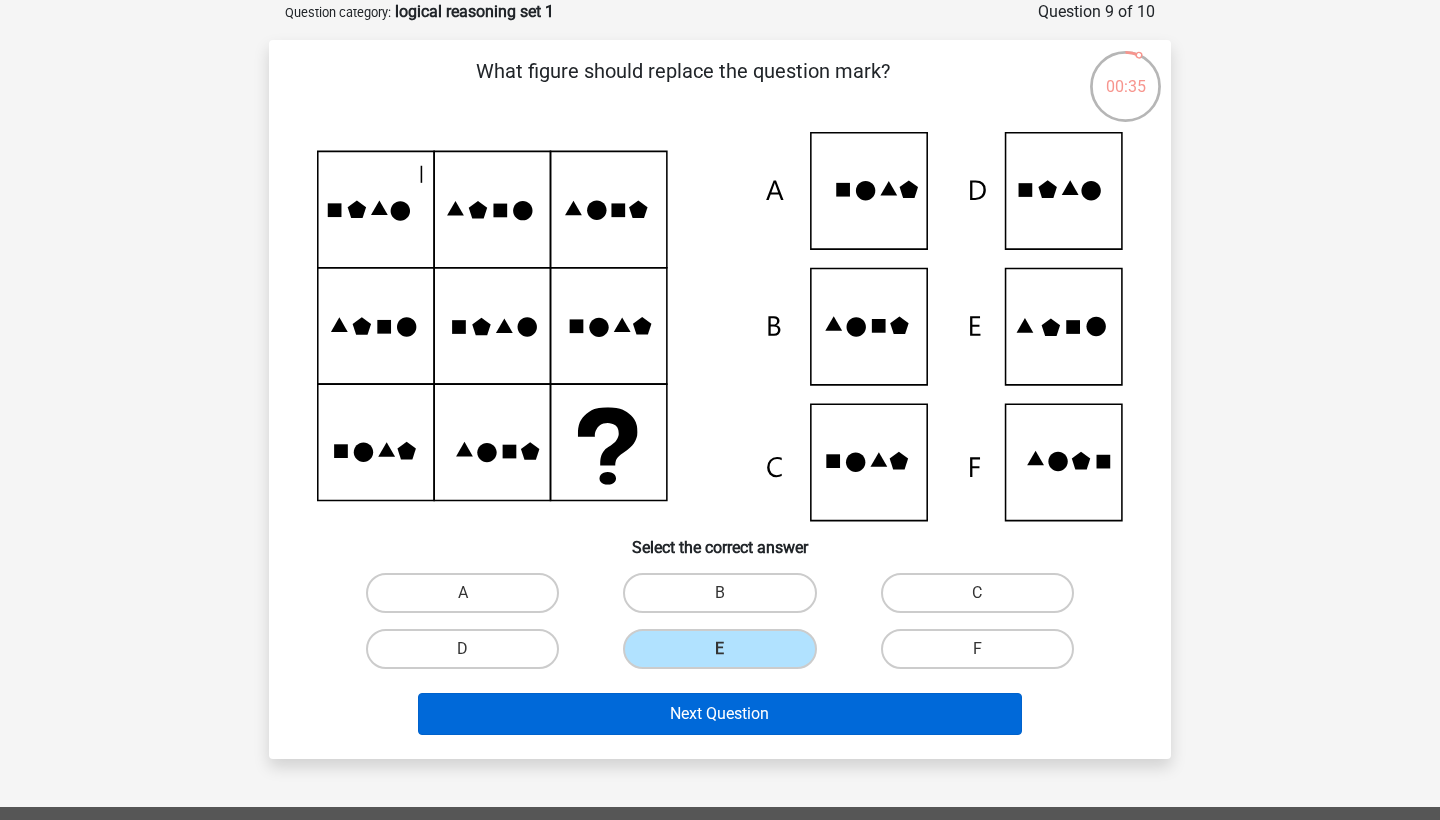 click on "Next Question" at bounding box center (720, 714) 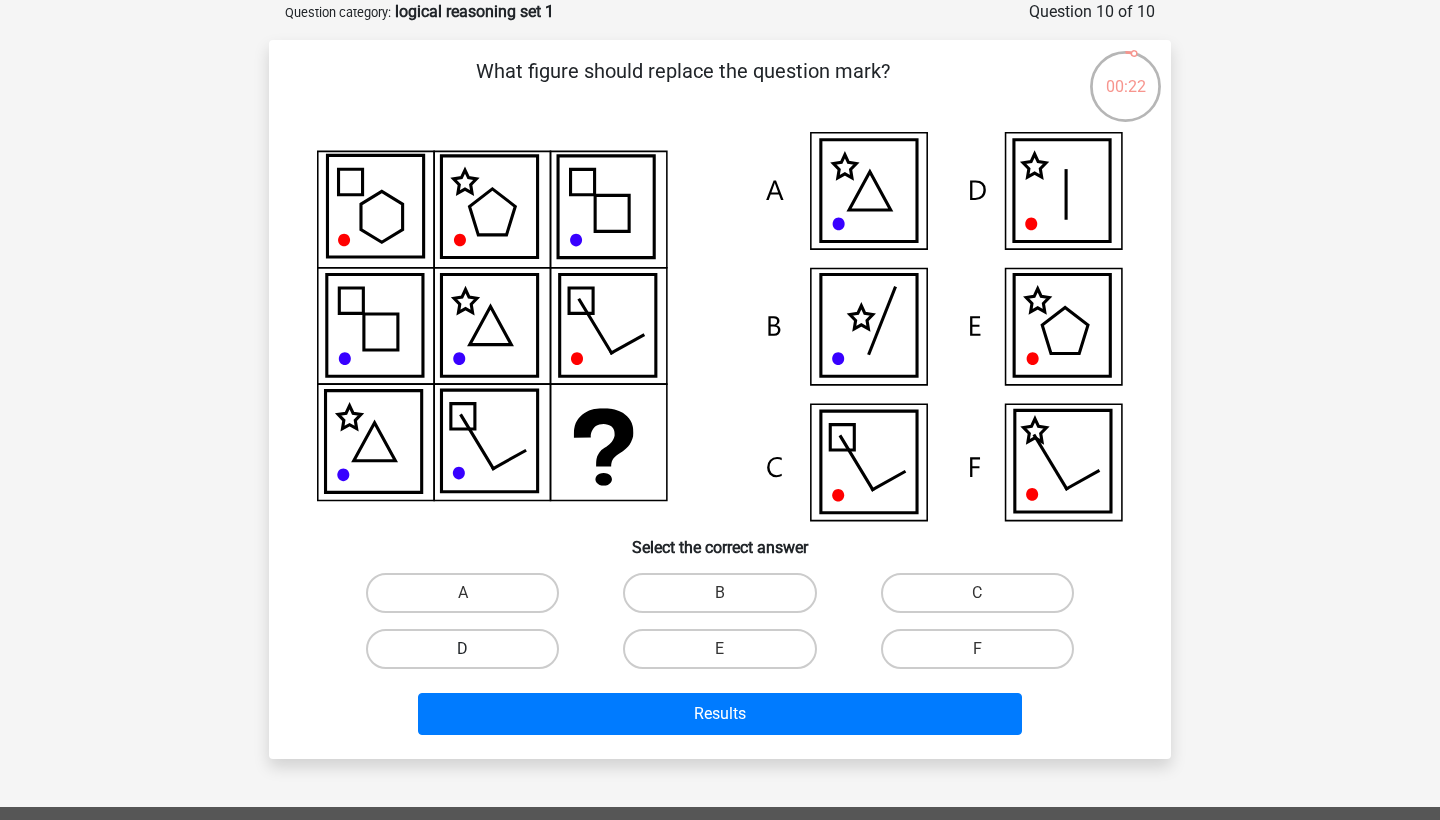 click on "D" at bounding box center [462, 649] 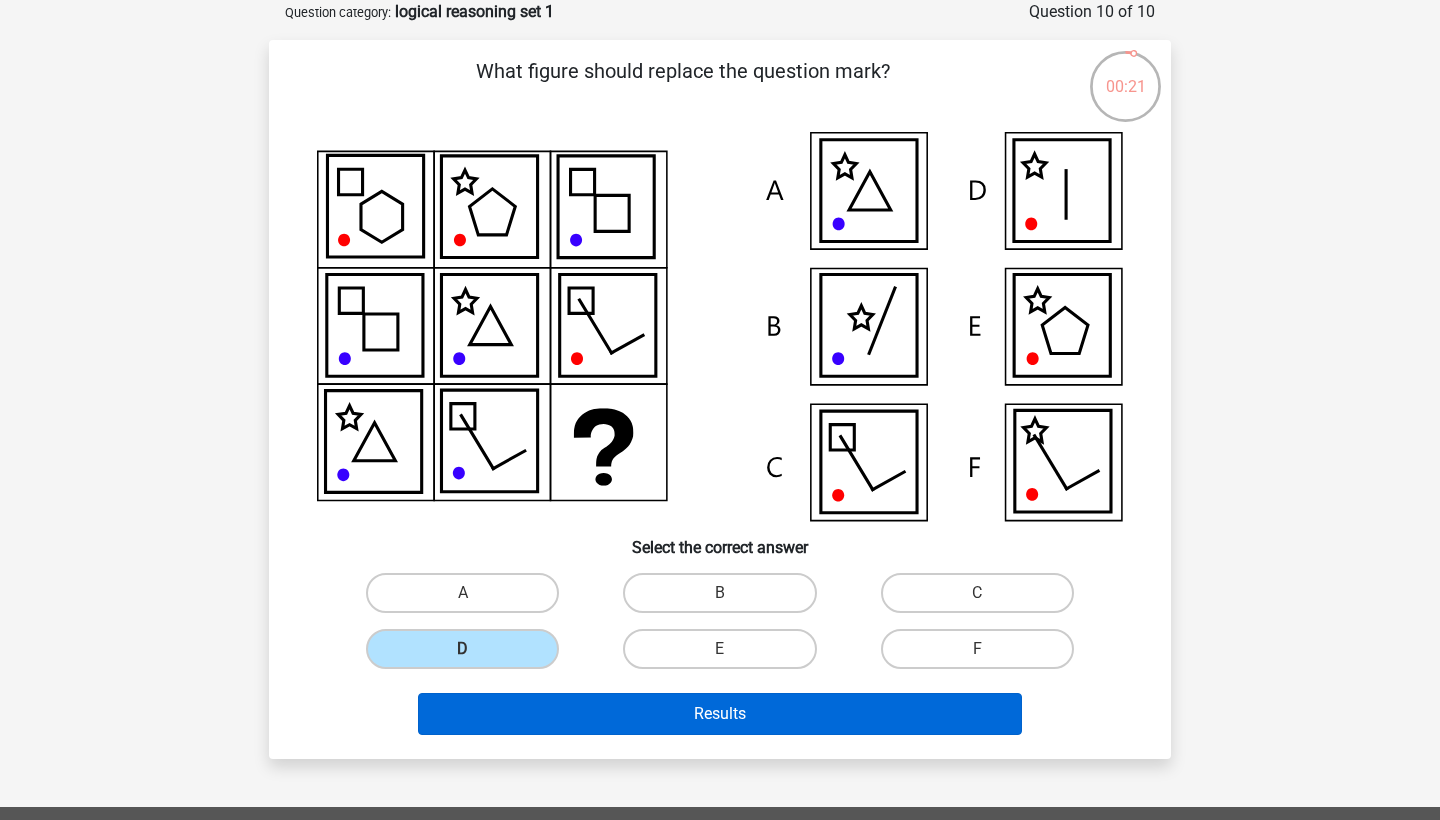 click on "Results" at bounding box center (720, 714) 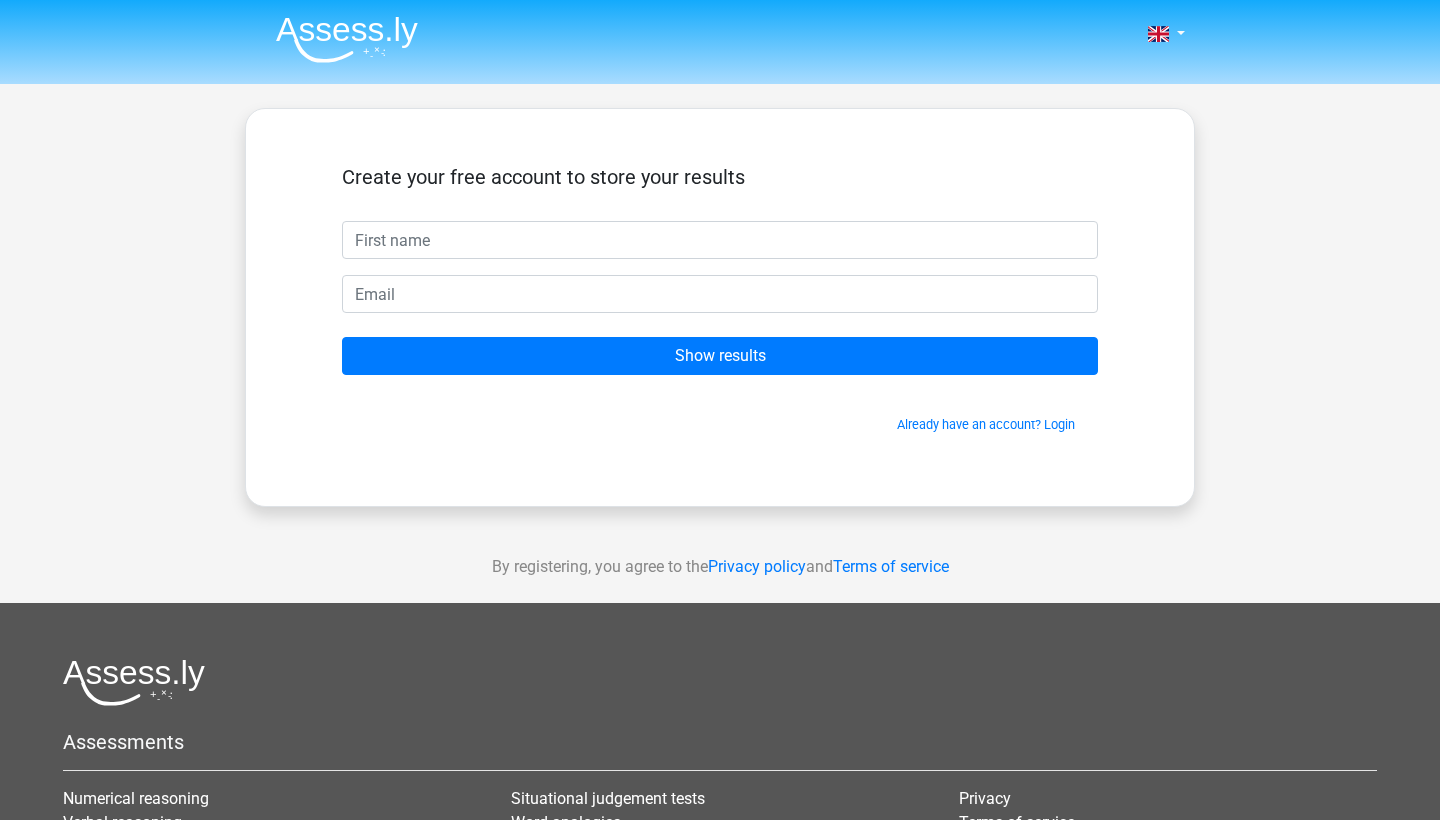 scroll, scrollTop: 0, scrollLeft: 0, axis: both 